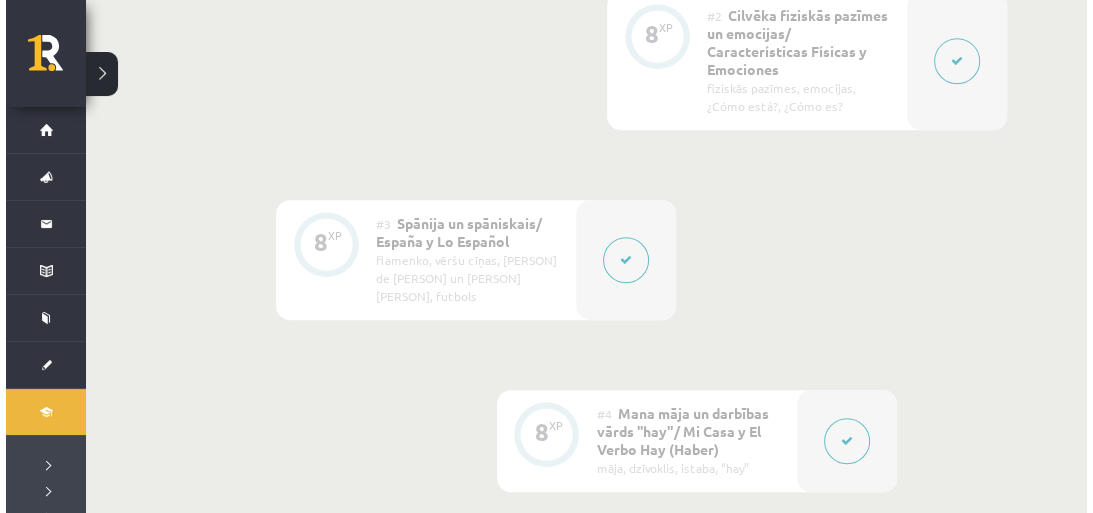 scroll, scrollTop: 880, scrollLeft: 0, axis: vertical 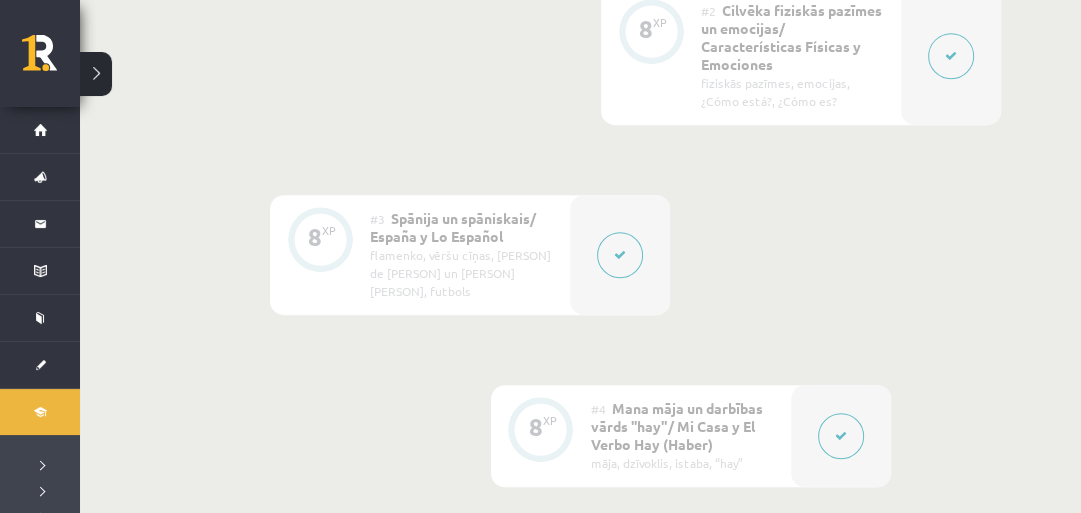 click 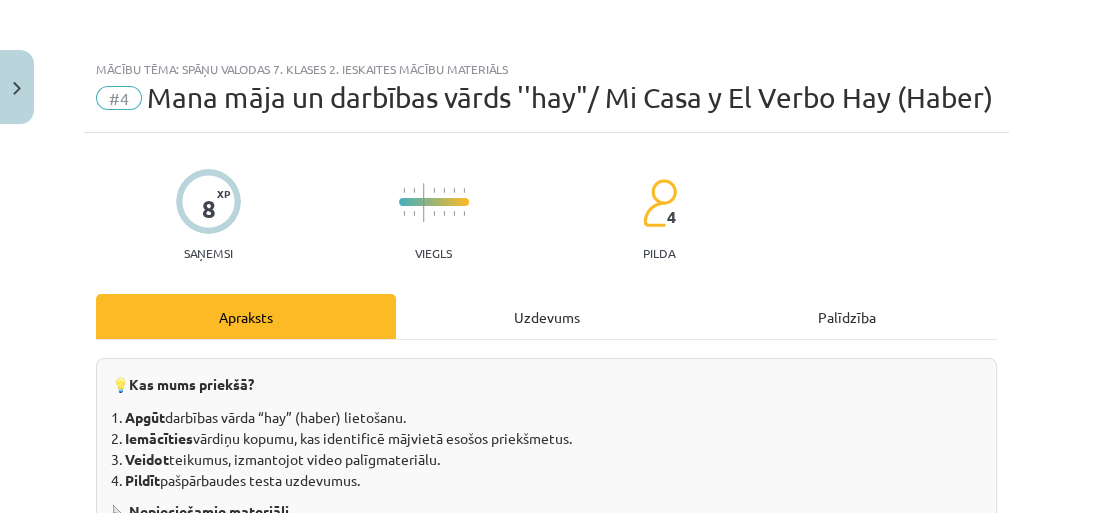 type 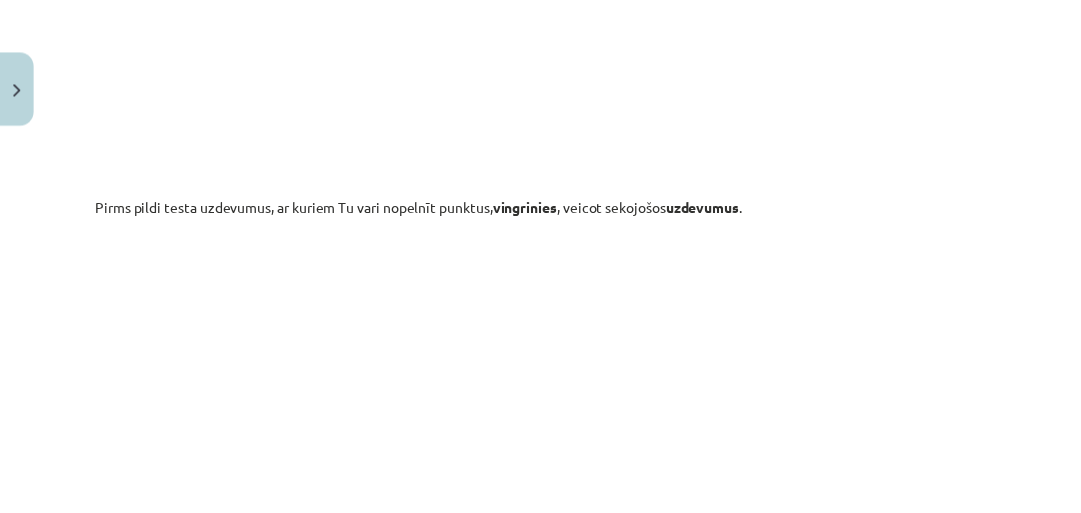 scroll, scrollTop: 1440, scrollLeft: 0, axis: vertical 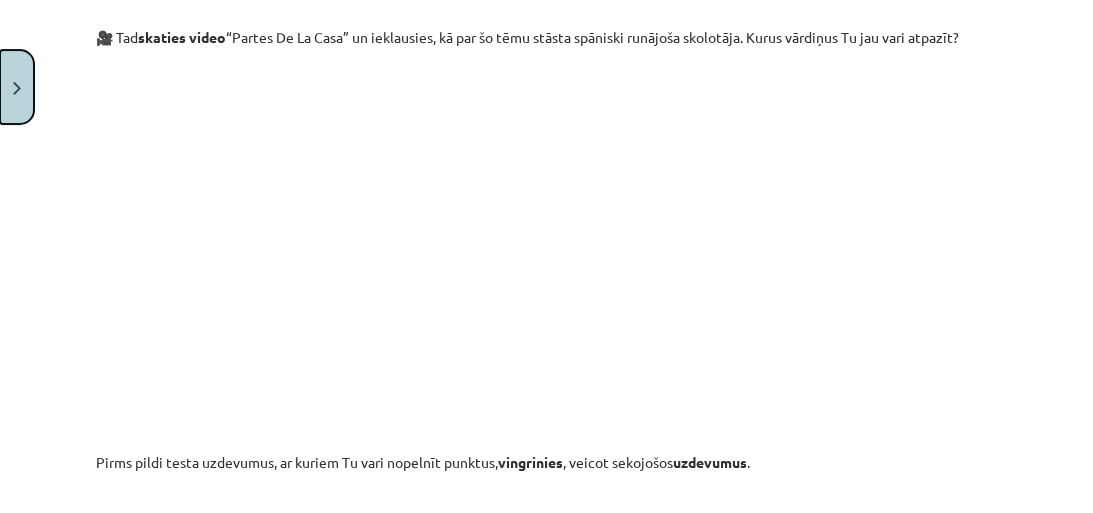 click 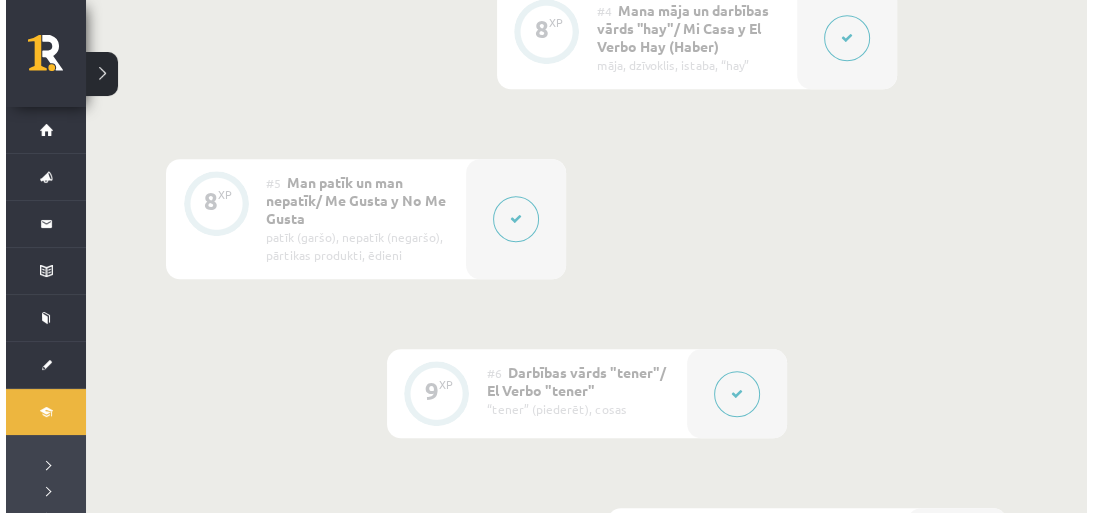 scroll, scrollTop: 1280, scrollLeft: 0, axis: vertical 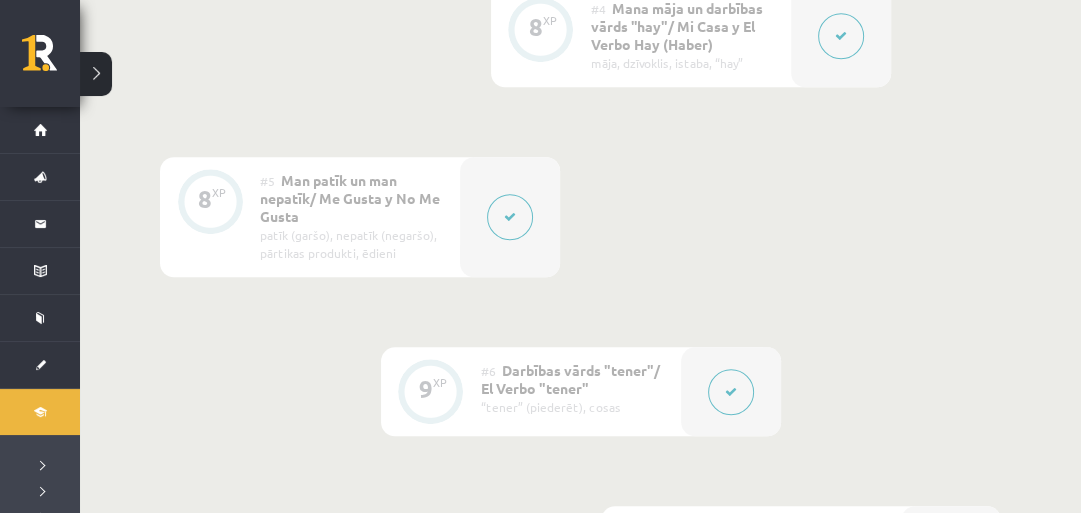 click 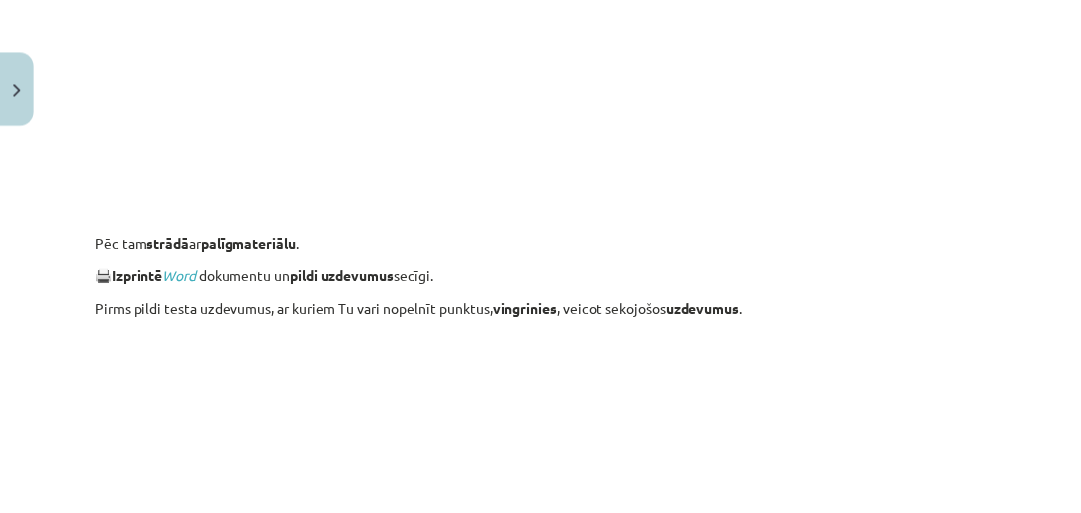 scroll, scrollTop: 1840, scrollLeft: 0, axis: vertical 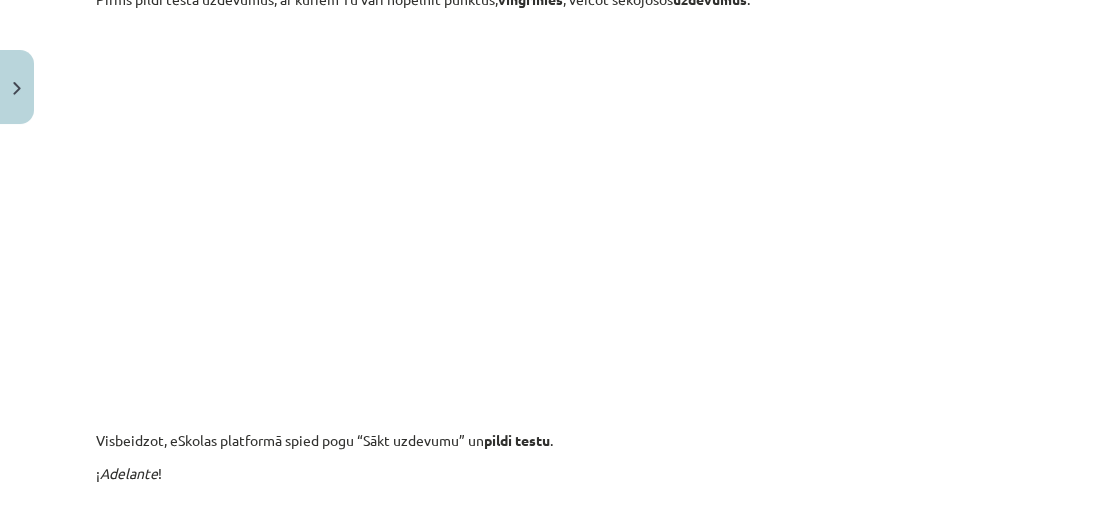 type 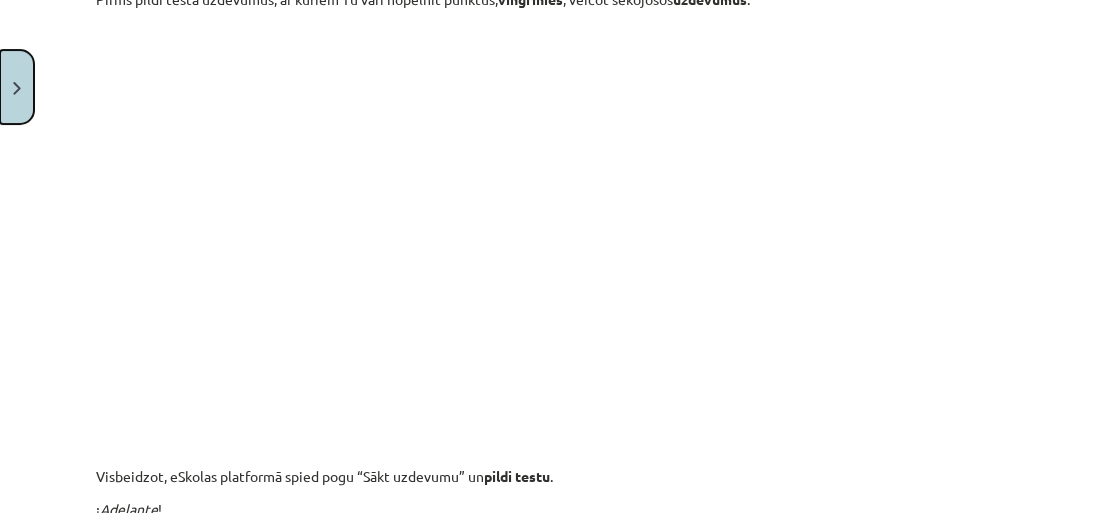 click 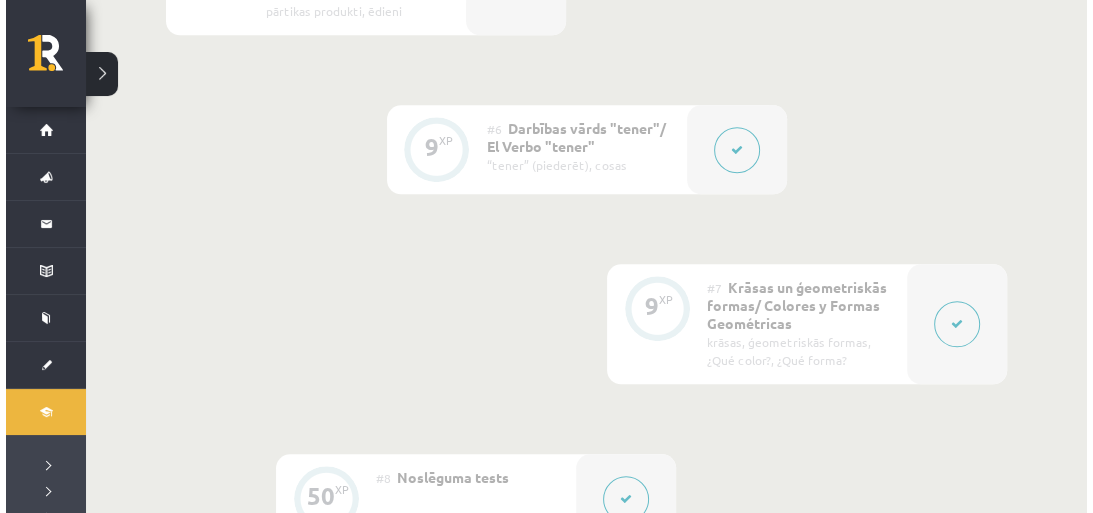scroll, scrollTop: 1840, scrollLeft: 0, axis: vertical 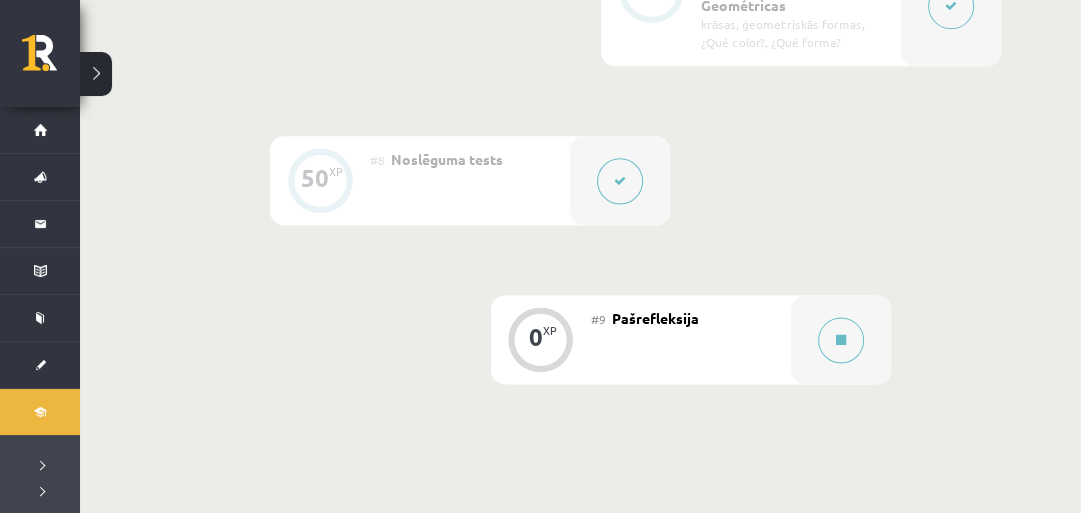 click 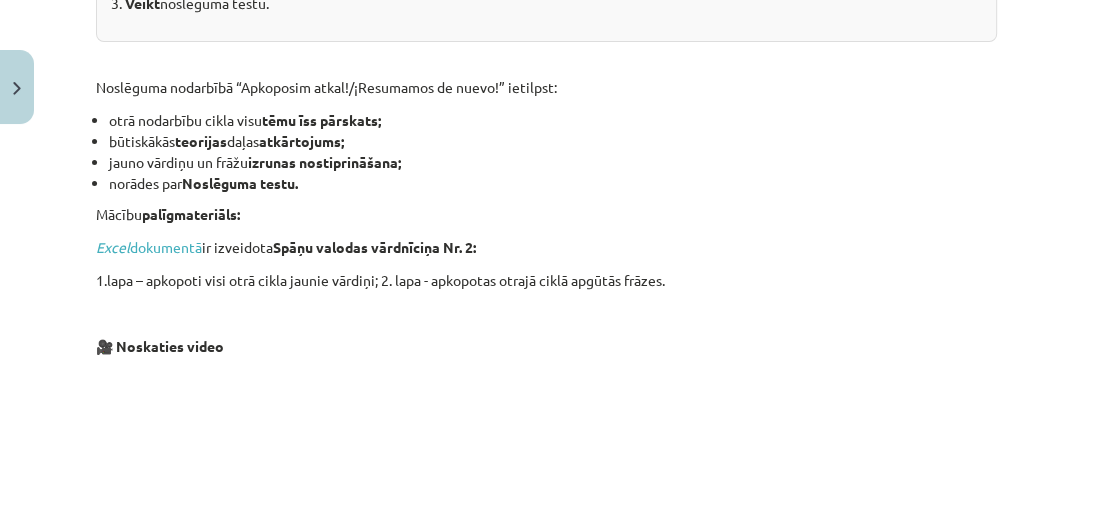 scroll, scrollTop: 0, scrollLeft: 0, axis: both 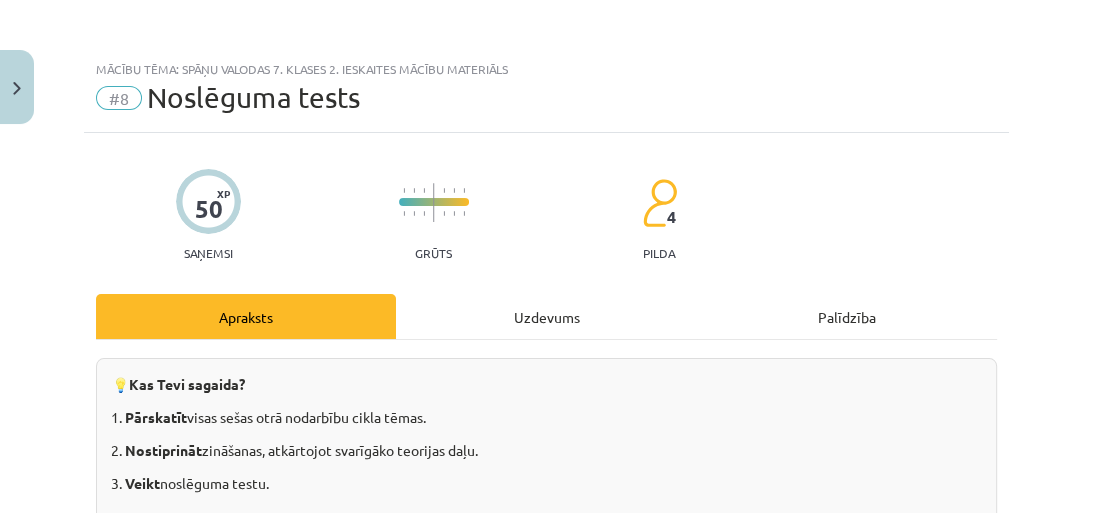 click on "Uzdevums" 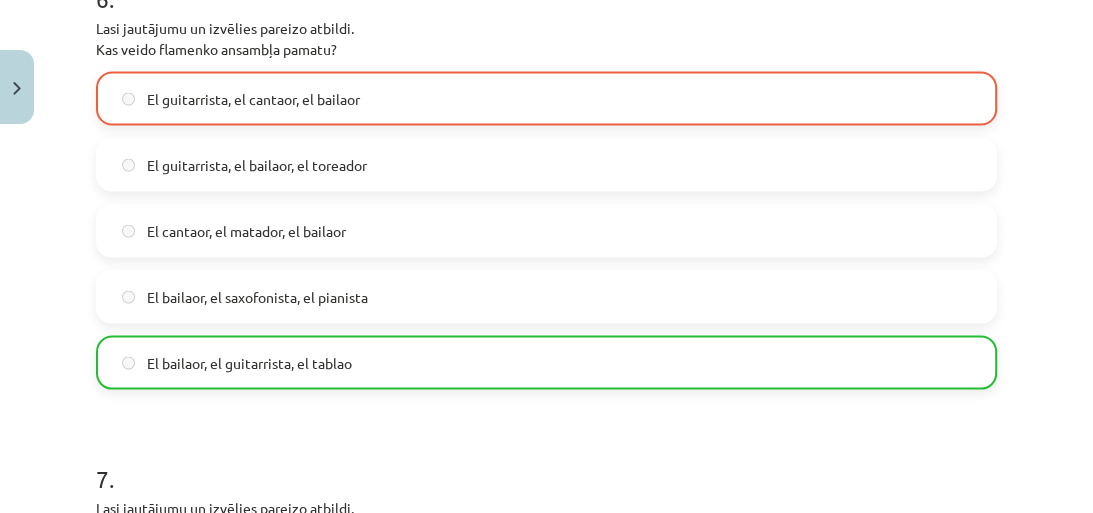 scroll, scrollTop: 2850, scrollLeft: 0, axis: vertical 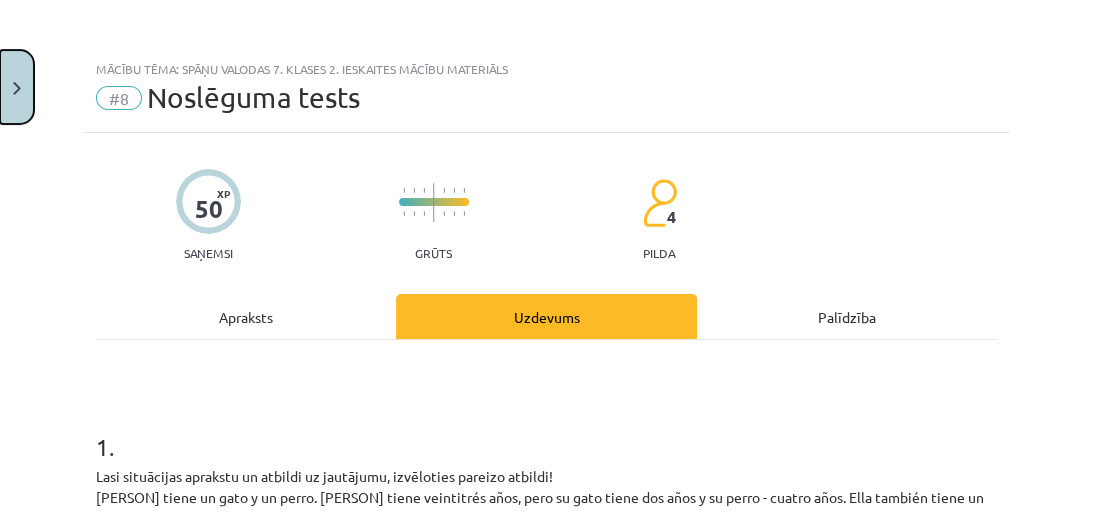 click 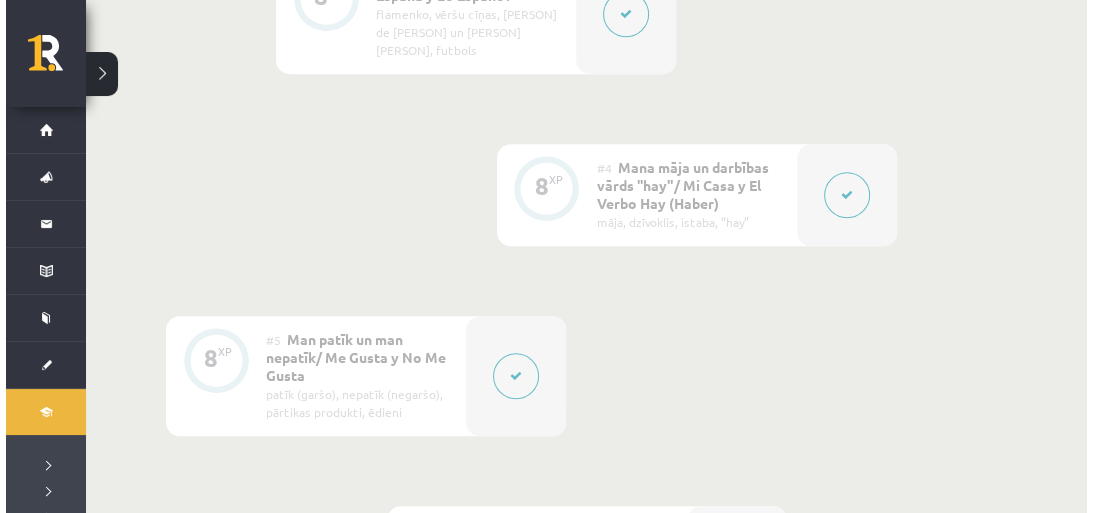 scroll, scrollTop: 1120, scrollLeft: 0, axis: vertical 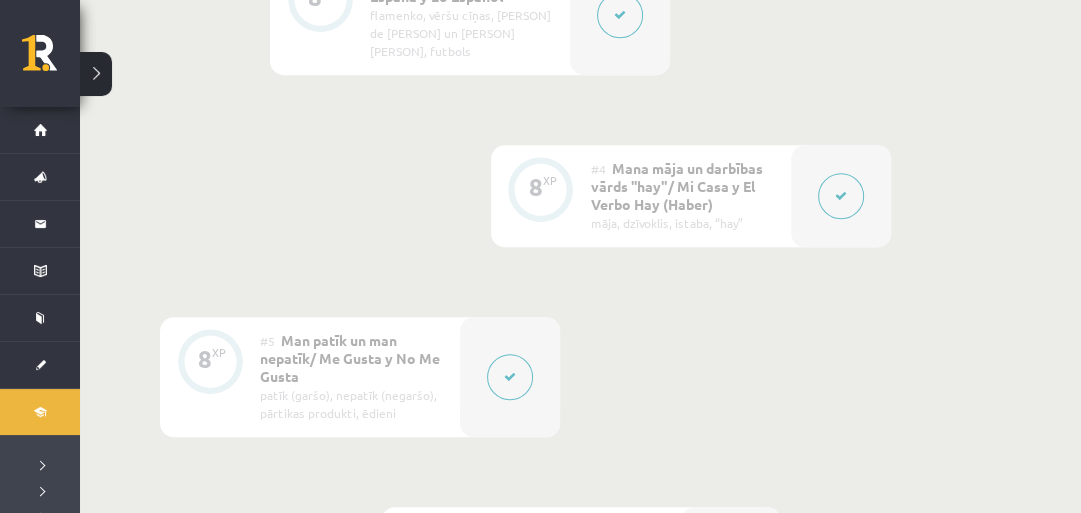 click 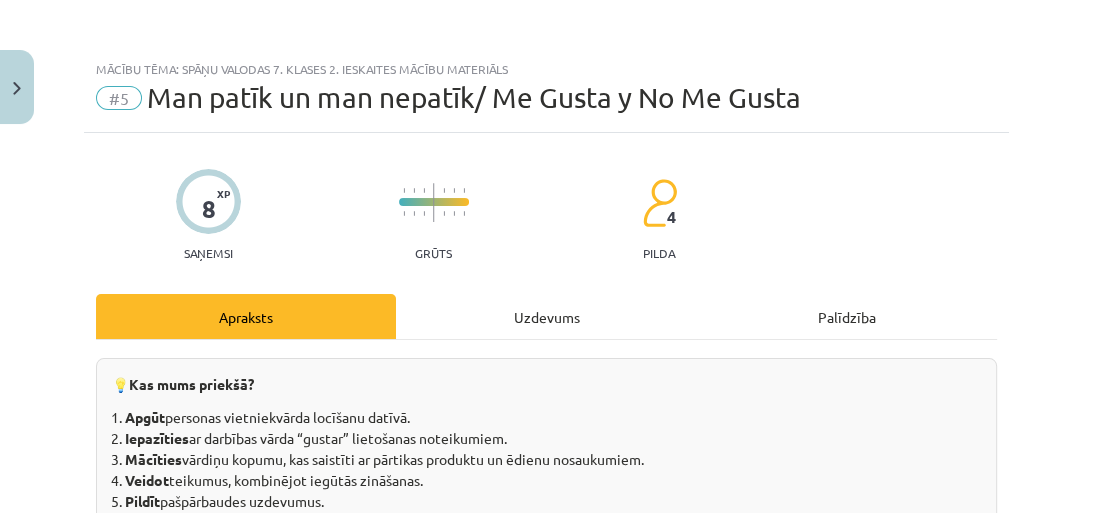 click on "Uzdevums" 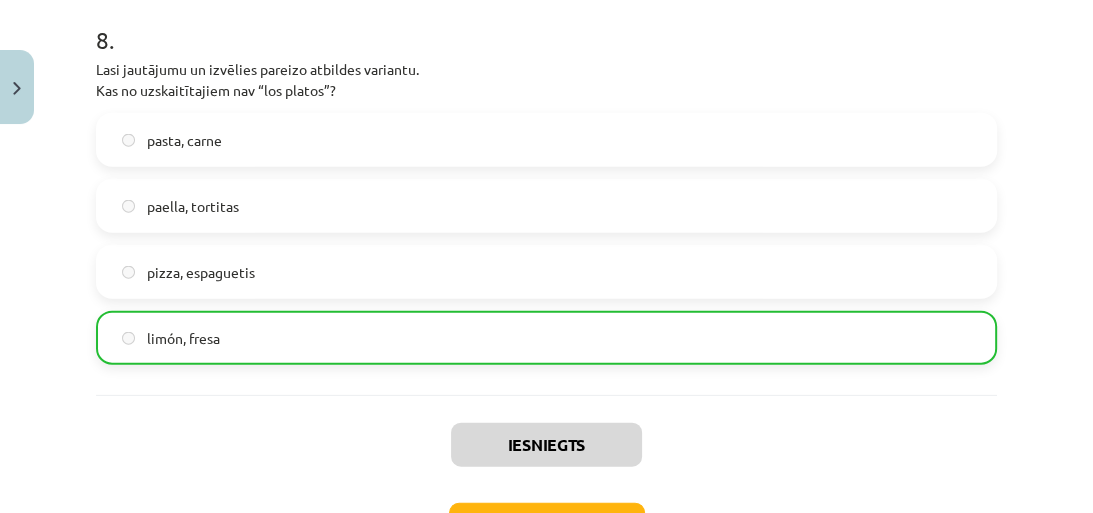 scroll, scrollTop: 3330, scrollLeft: 0, axis: vertical 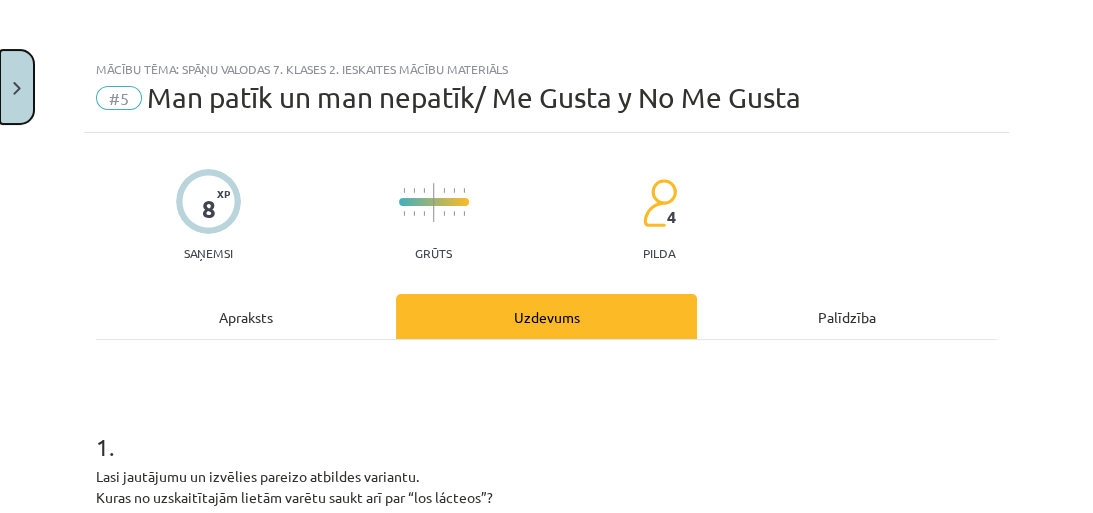 click 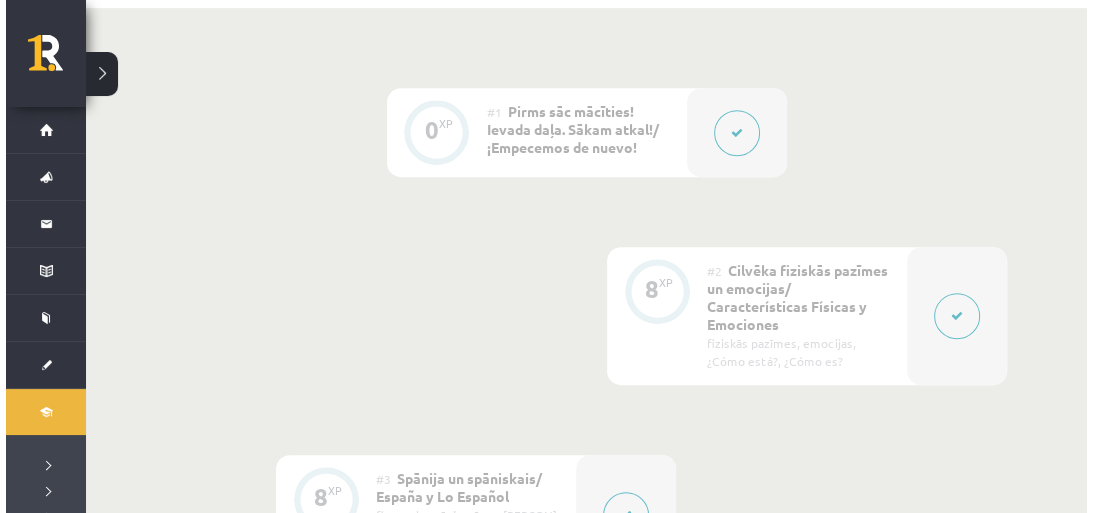 scroll, scrollTop: 640, scrollLeft: 0, axis: vertical 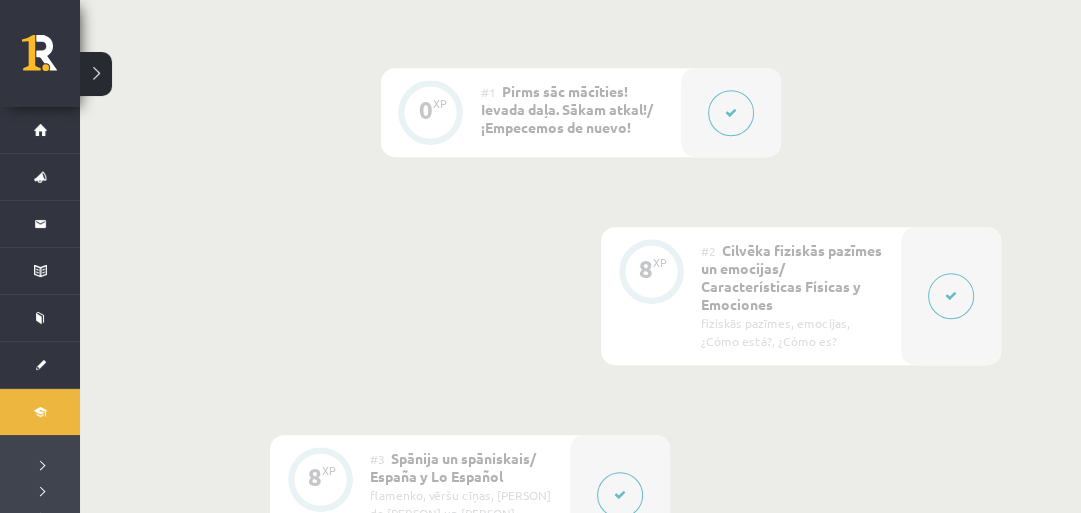 click 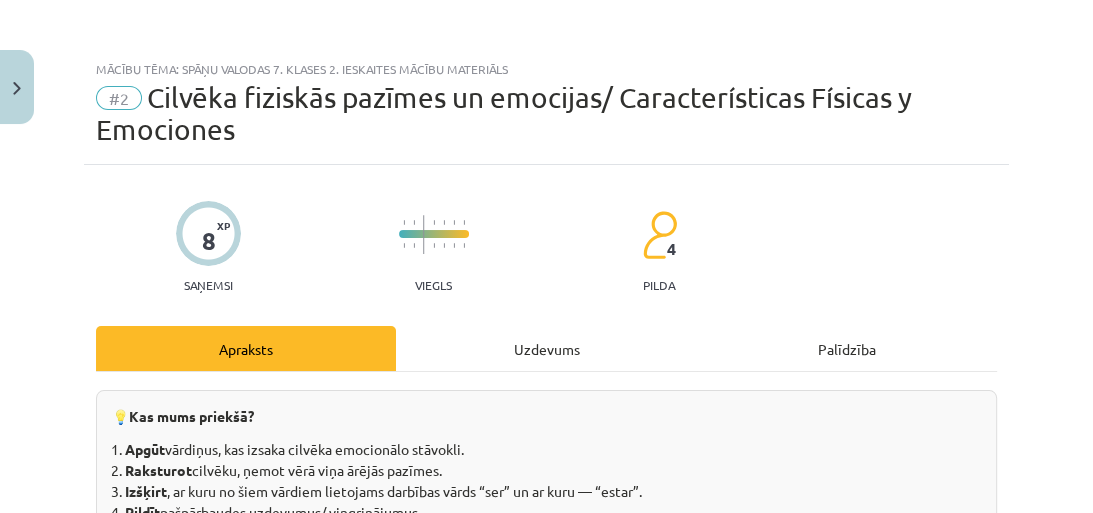 click on "Uzdevums" 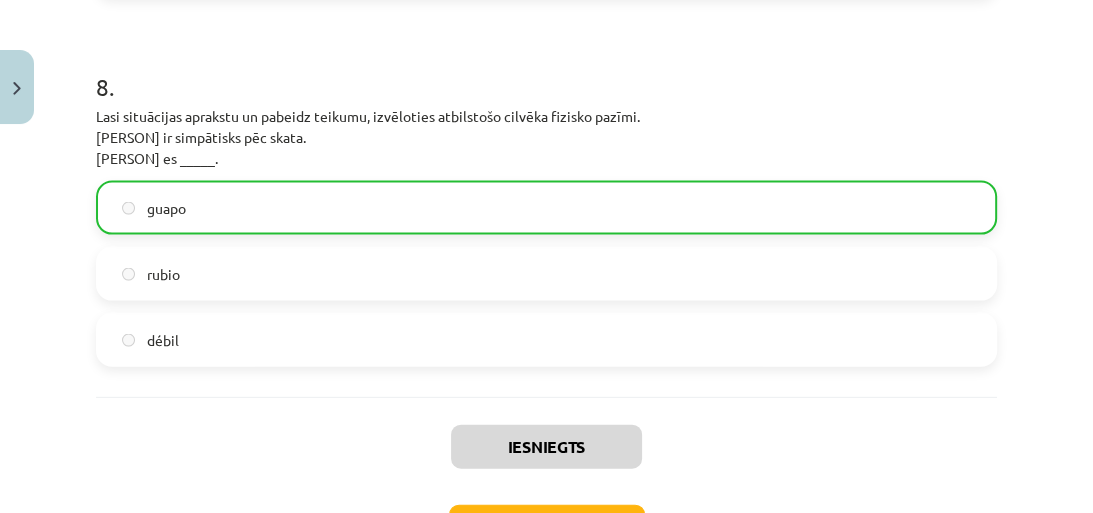 scroll, scrollTop: 3208, scrollLeft: 0, axis: vertical 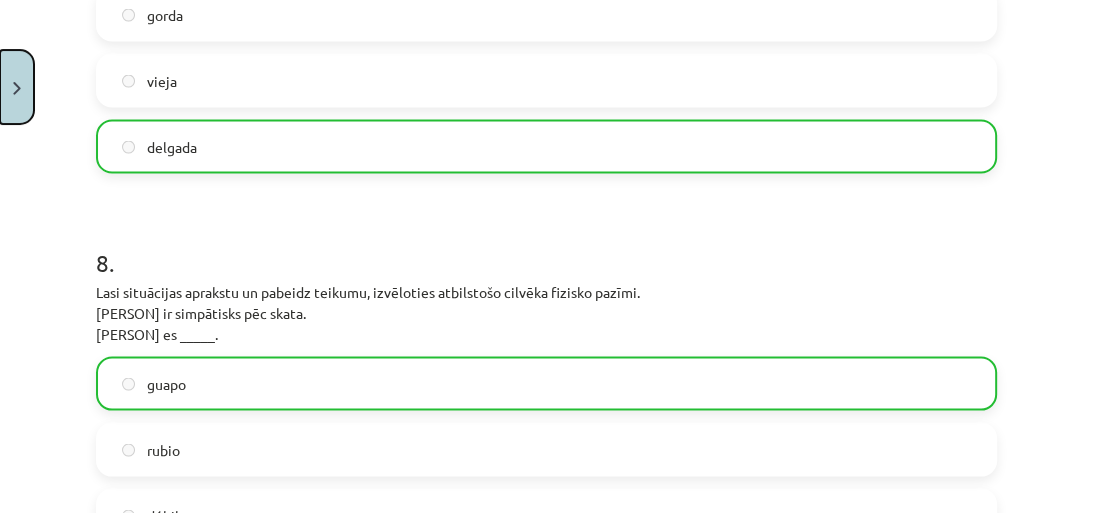 click 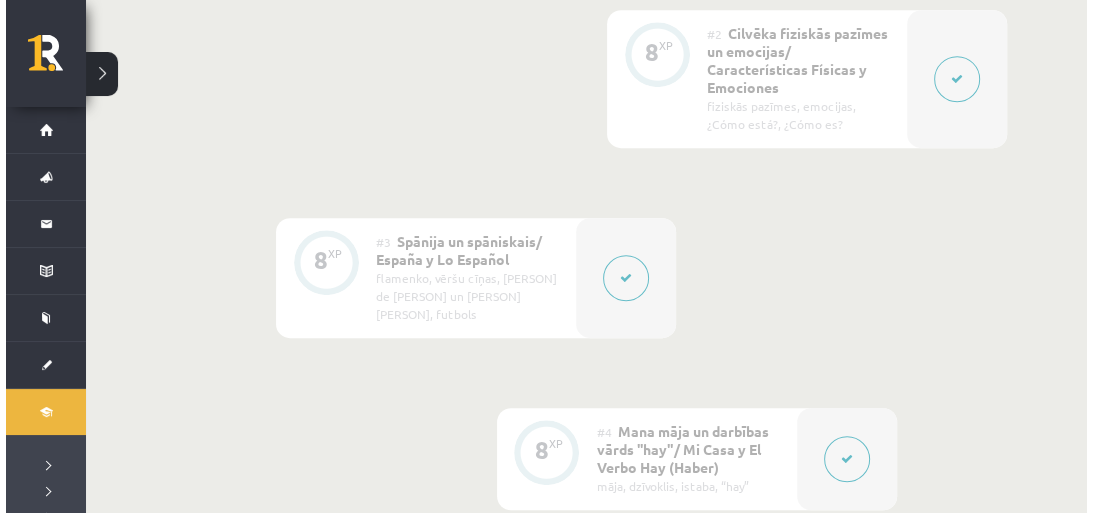 scroll, scrollTop: 880, scrollLeft: 0, axis: vertical 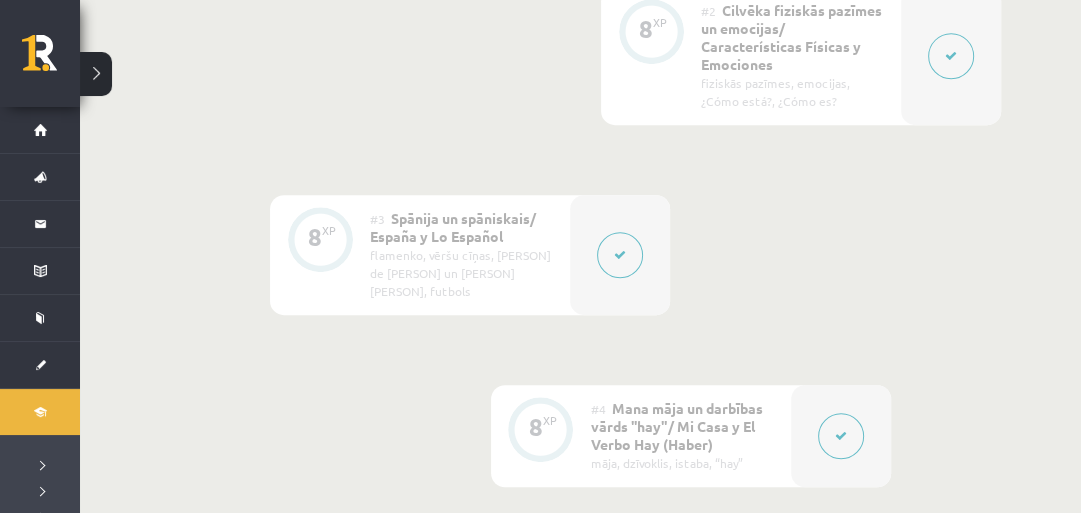 click 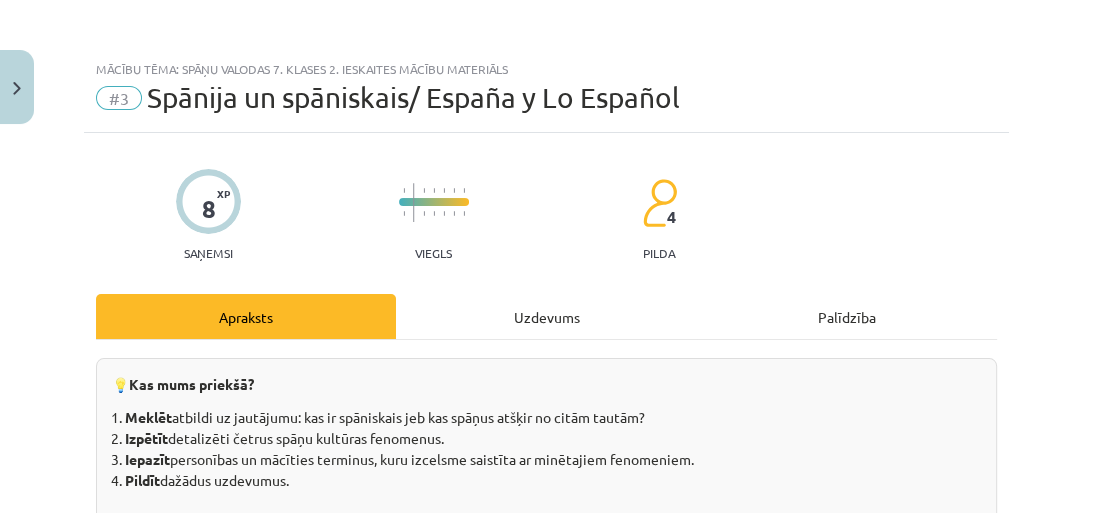 click on "Uzdevums" 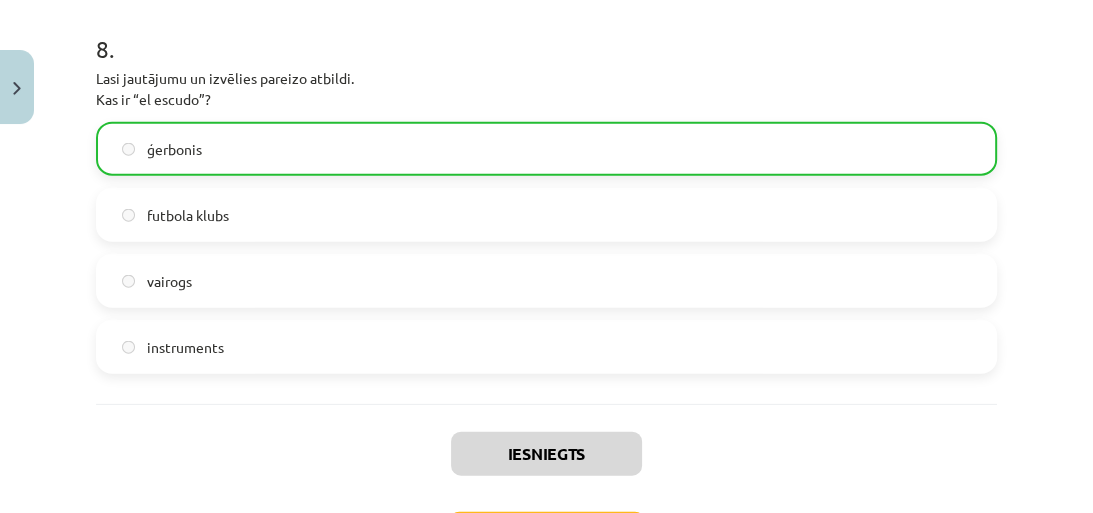 scroll, scrollTop: 3292, scrollLeft: 0, axis: vertical 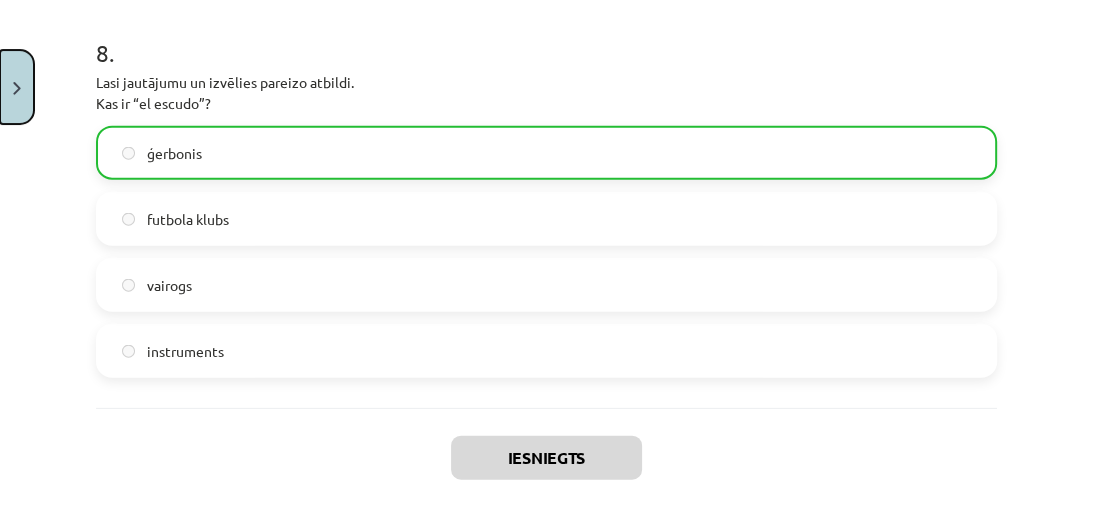 click 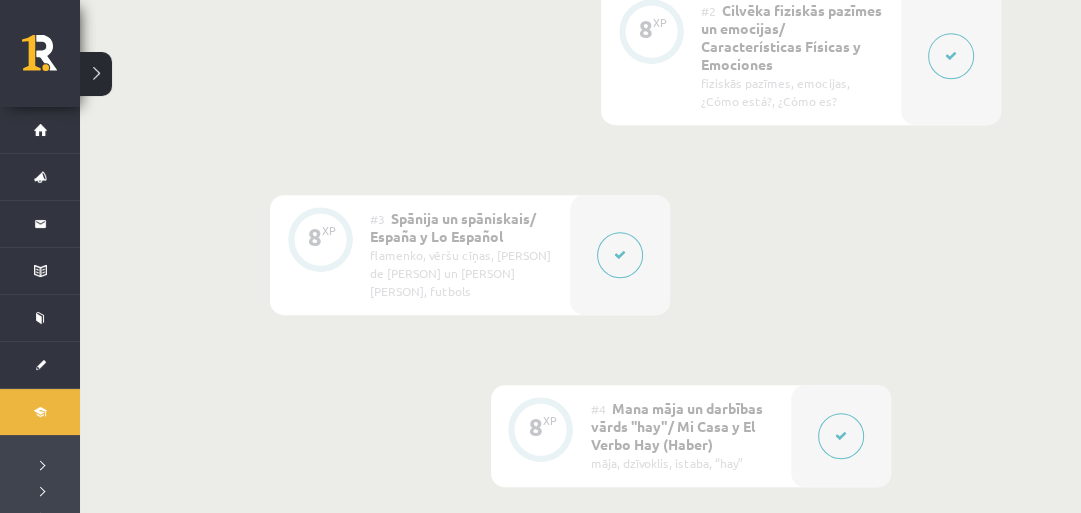 click 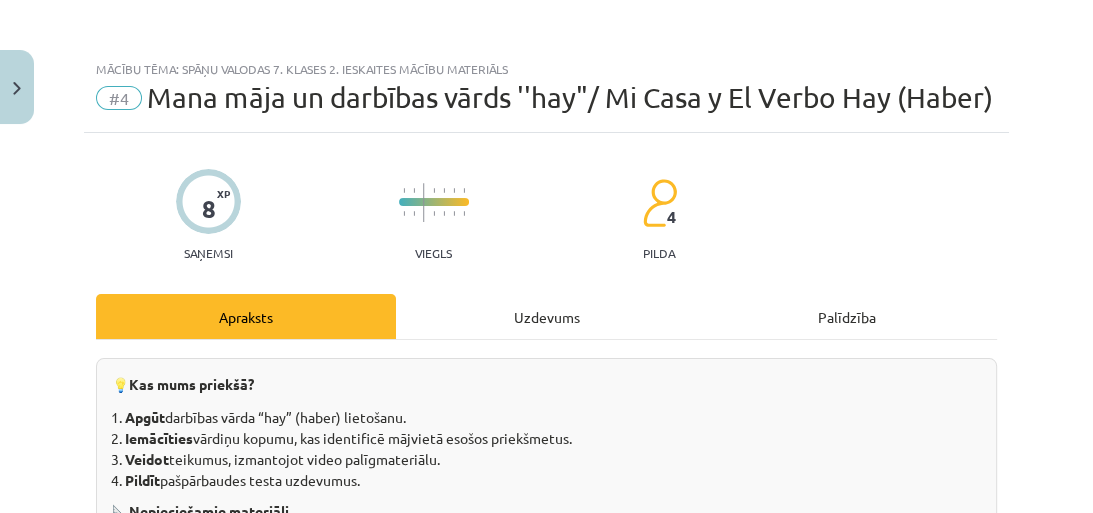 click on "Uzdevums" 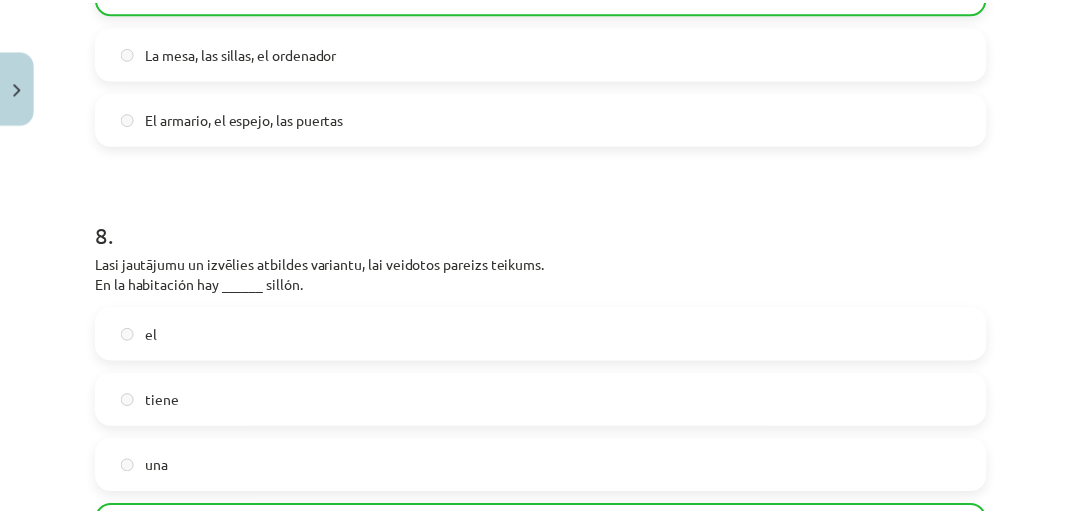 scroll, scrollTop: 3084, scrollLeft: 0, axis: vertical 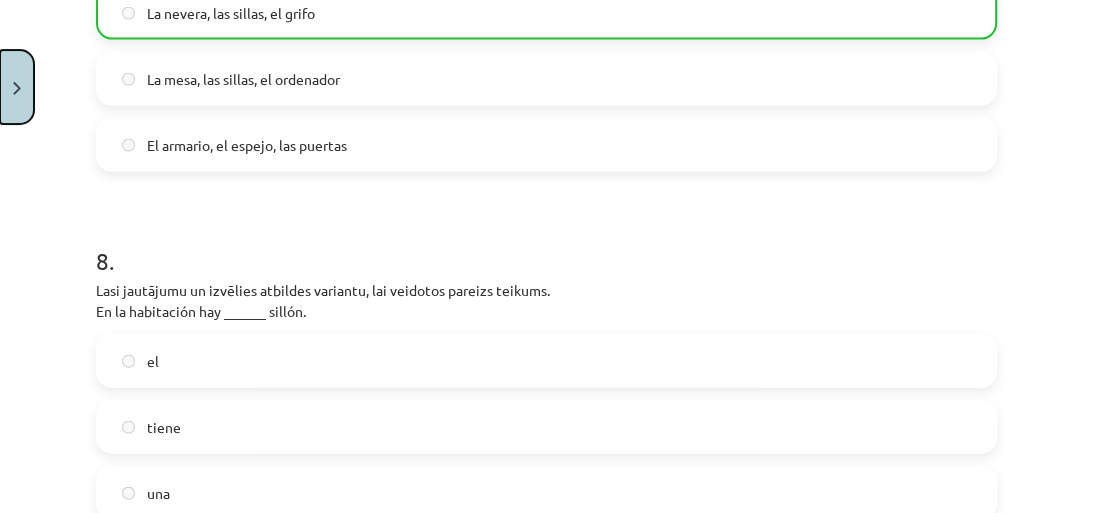 click 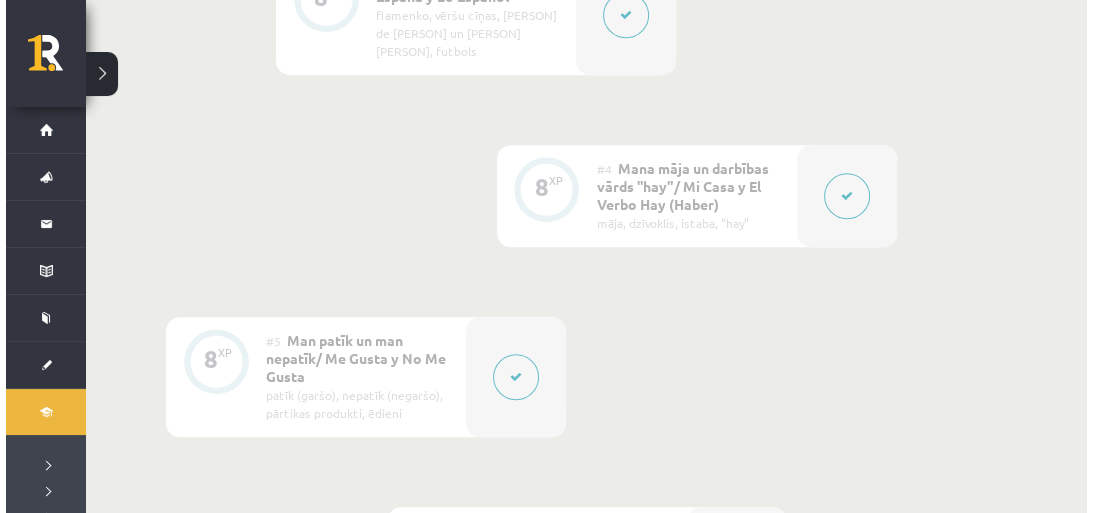 scroll, scrollTop: 1200, scrollLeft: 0, axis: vertical 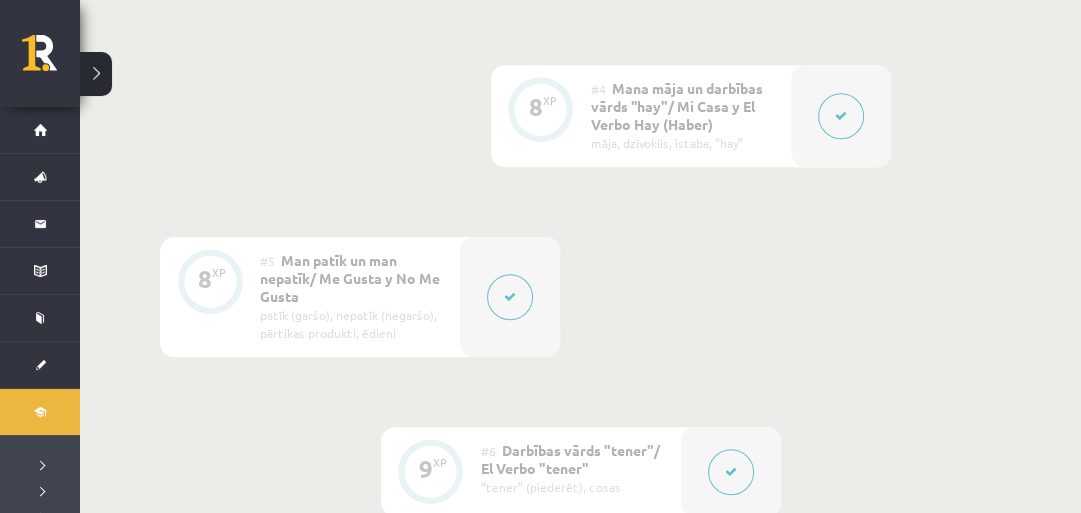 click 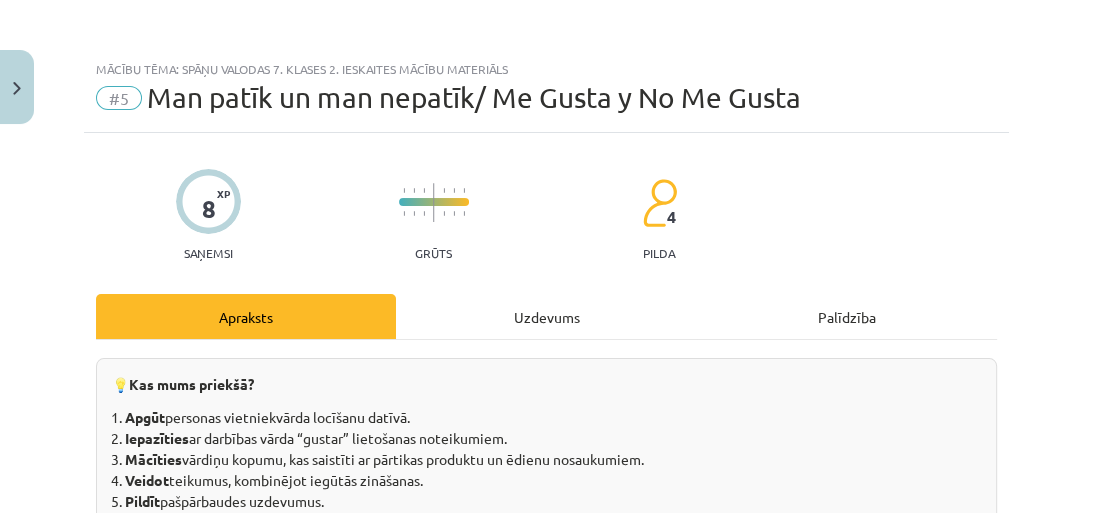 click on "Uzdevums" 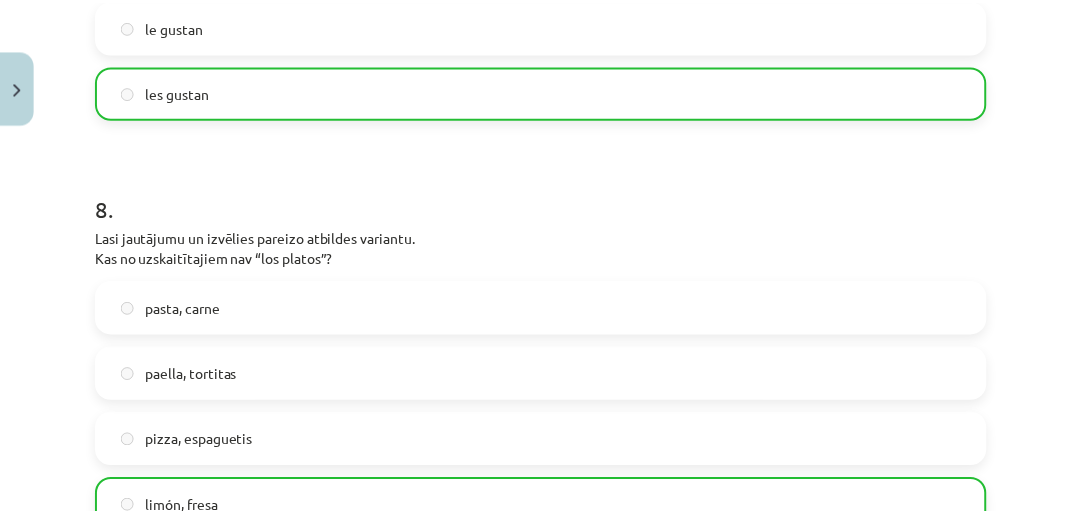 scroll, scrollTop: 3132, scrollLeft: 0, axis: vertical 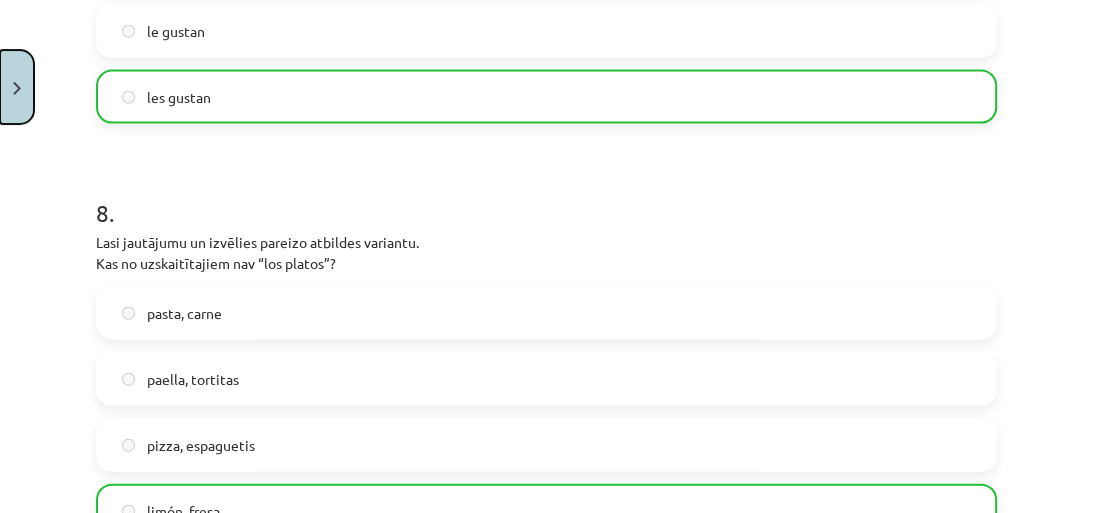 click 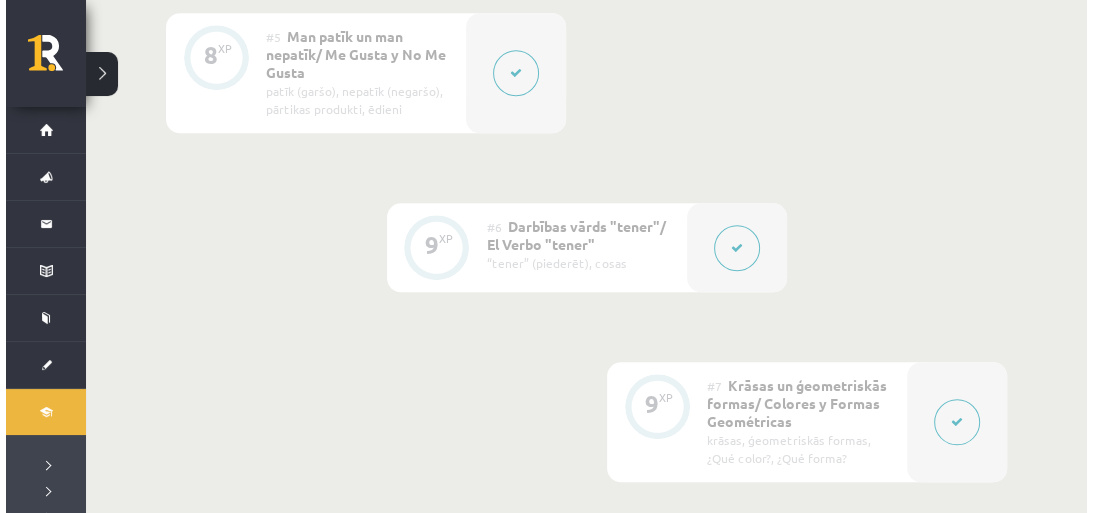 scroll, scrollTop: 1440, scrollLeft: 0, axis: vertical 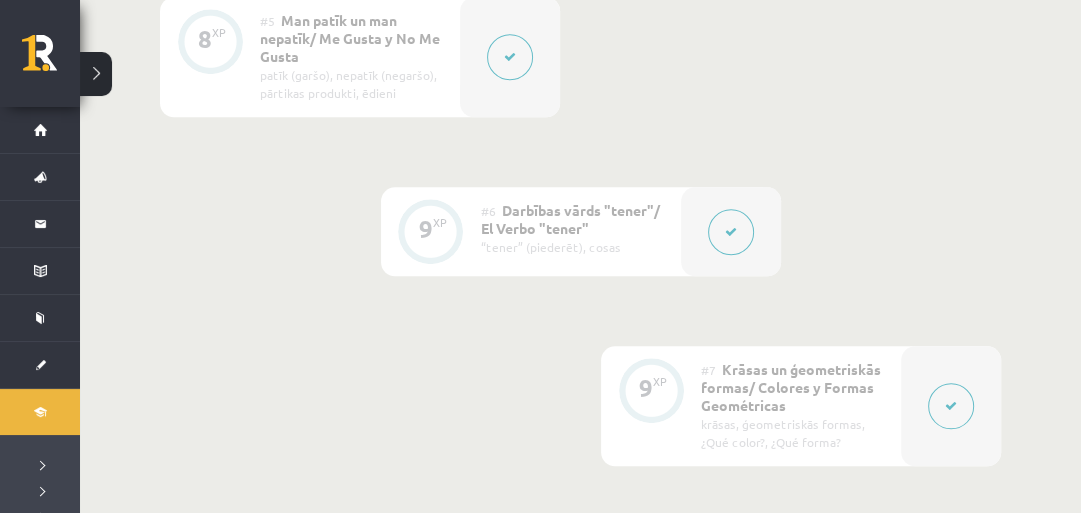 click 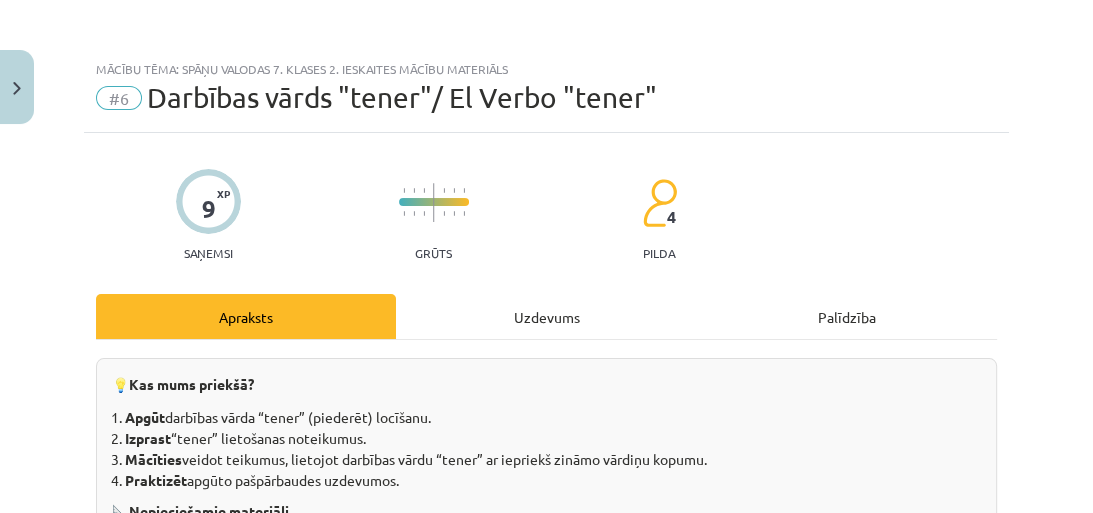 click on "Uzdevums" 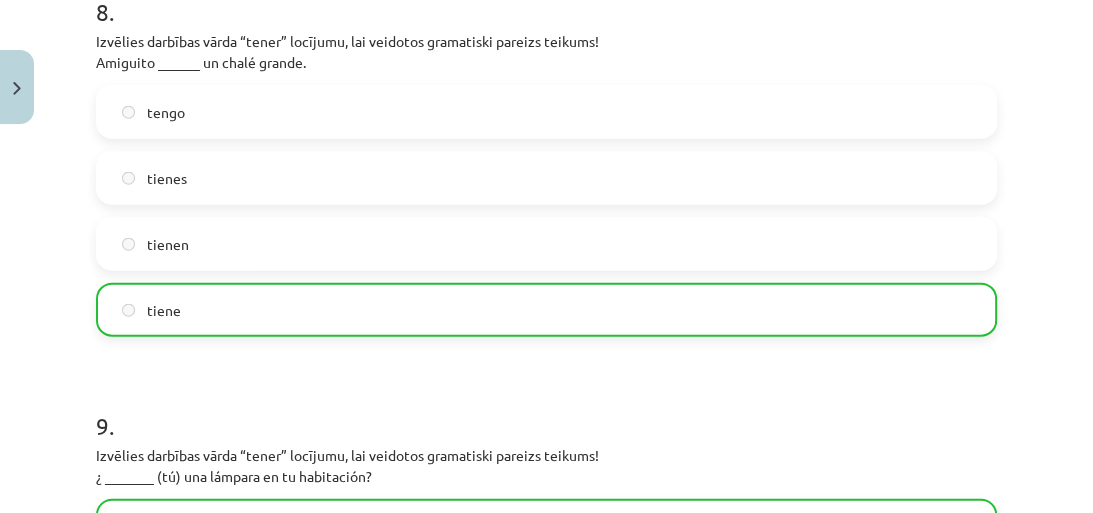 scroll, scrollTop: 3305, scrollLeft: 0, axis: vertical 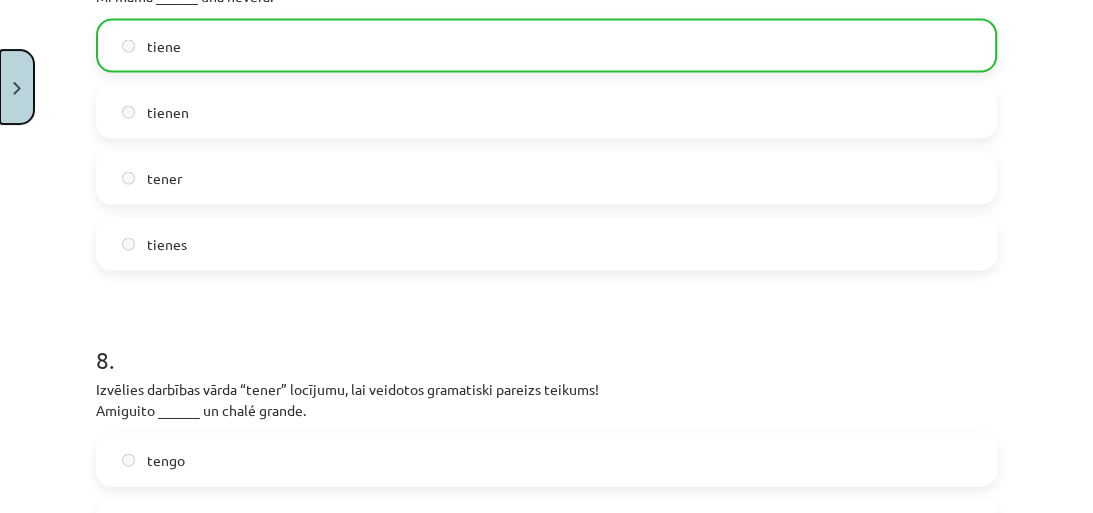 click 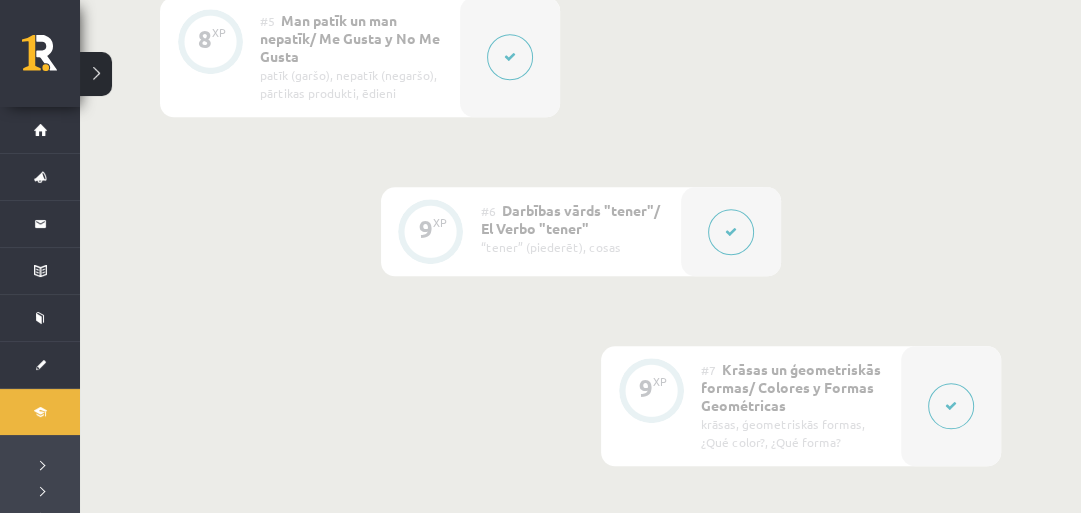 click 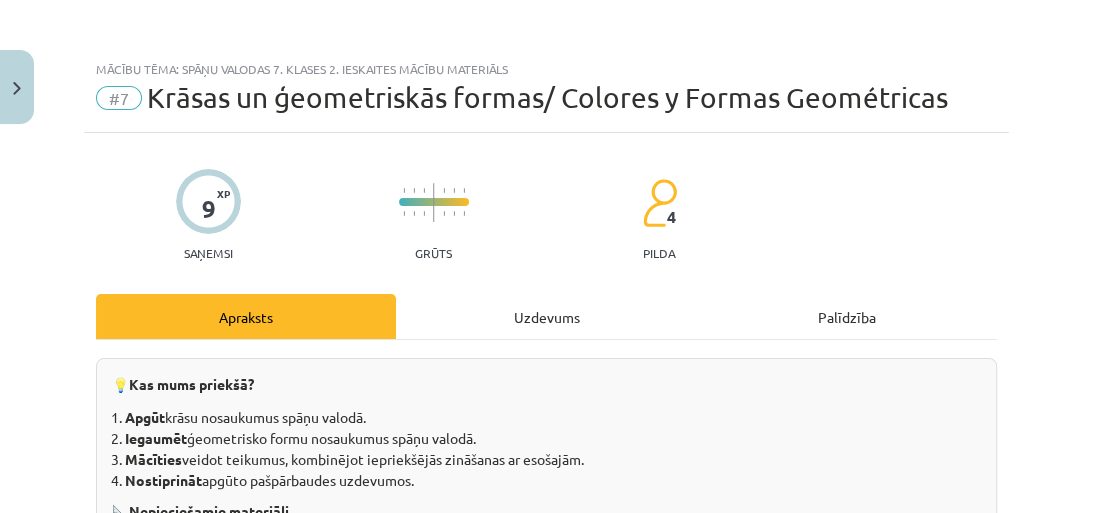 click on "Uzdevums" 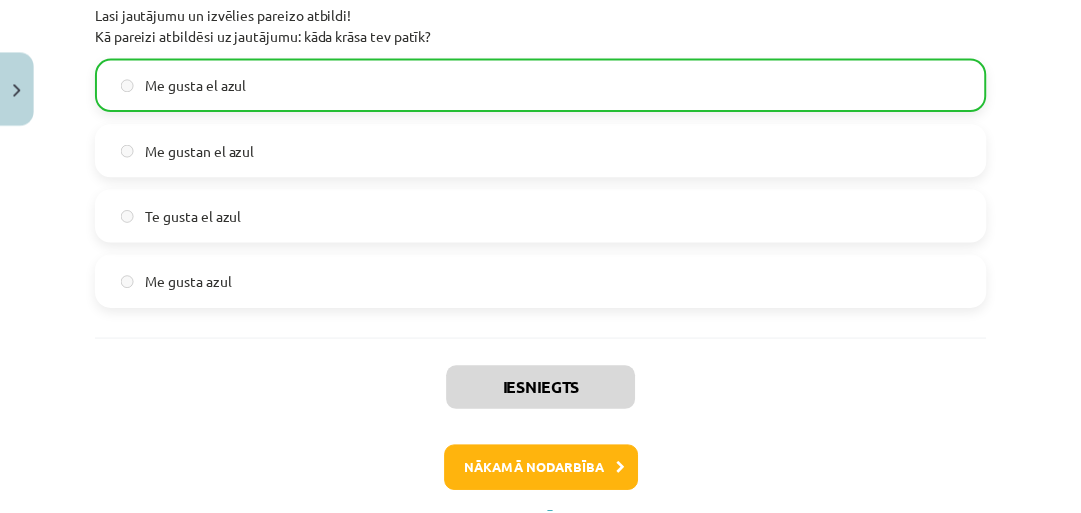 scroll, scrollTop: 3625, scrollLeft: 0, axis: vertical 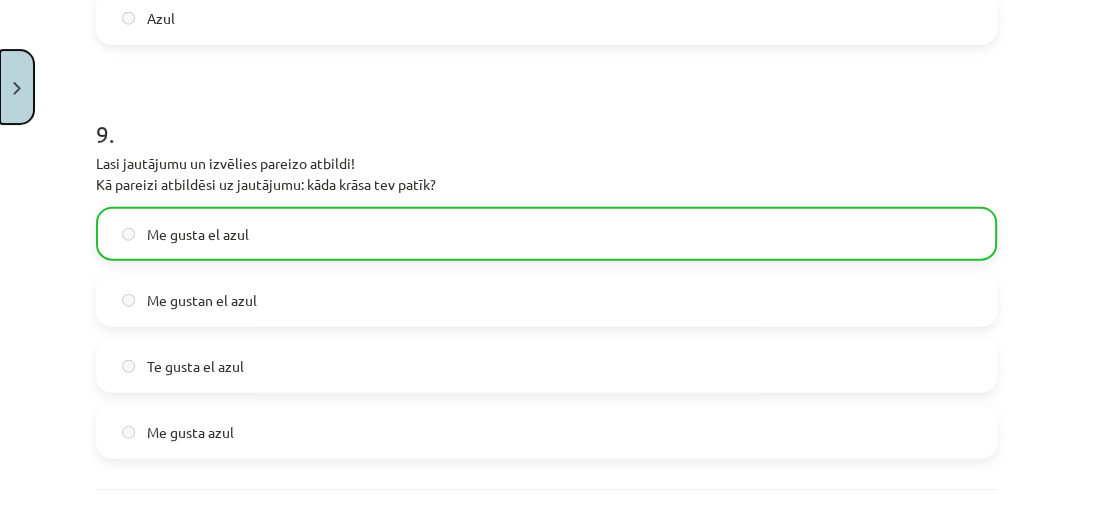 click 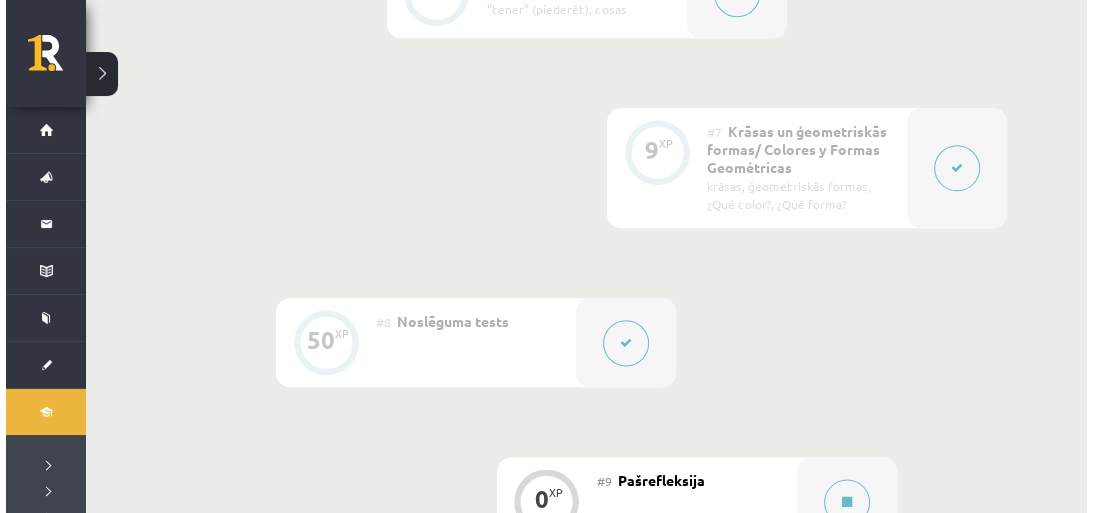 scroll, scrollTop: 1680, scrollLeft: 0, axis: vertical 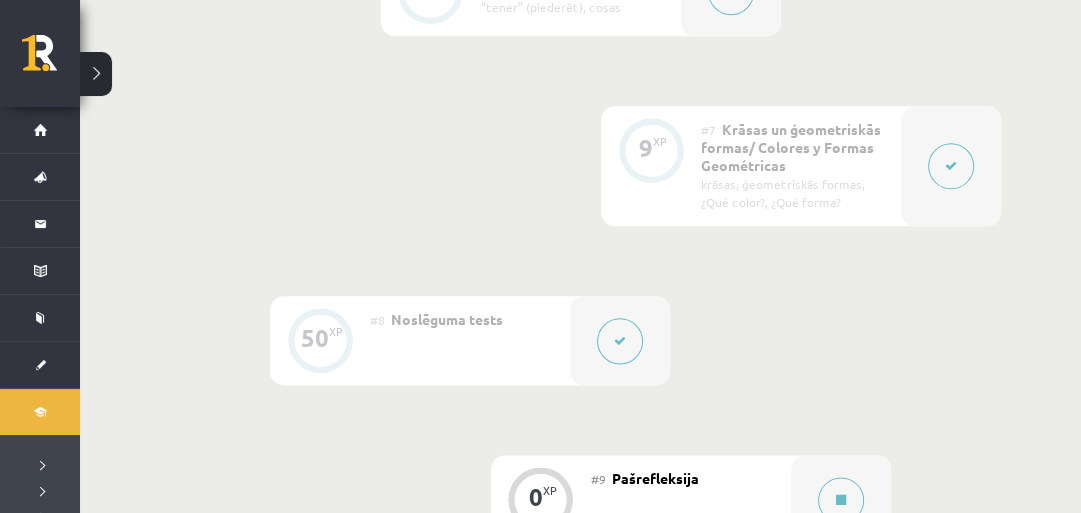 click 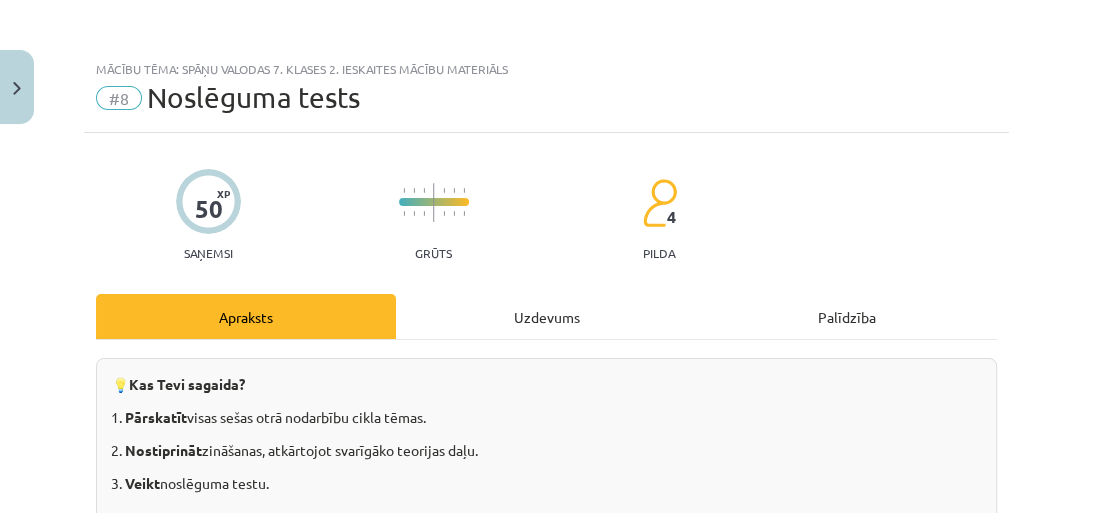 click on "Uzdevums" 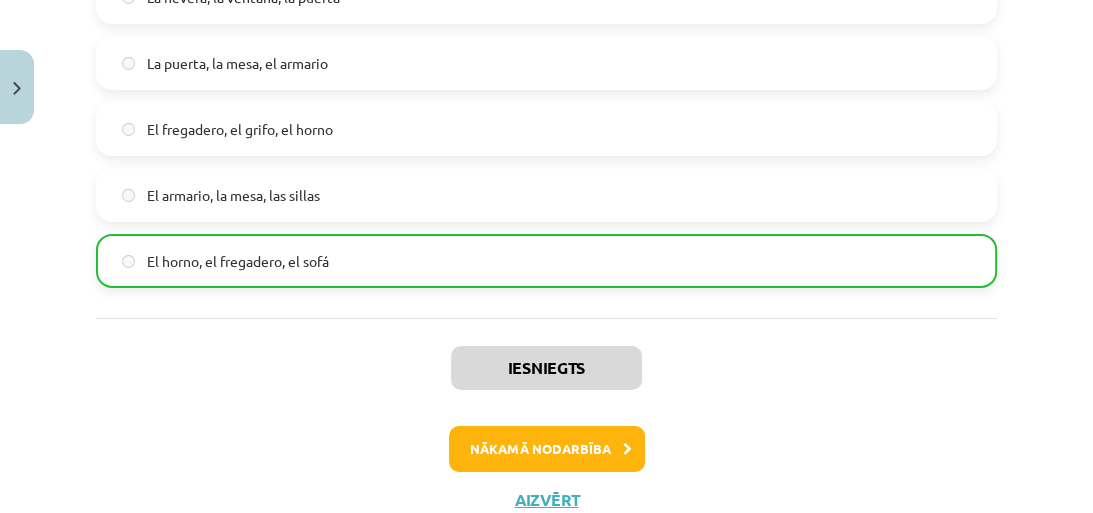 scroll, scrollTop: 4918, scrollLeft: 0, axis: vertical 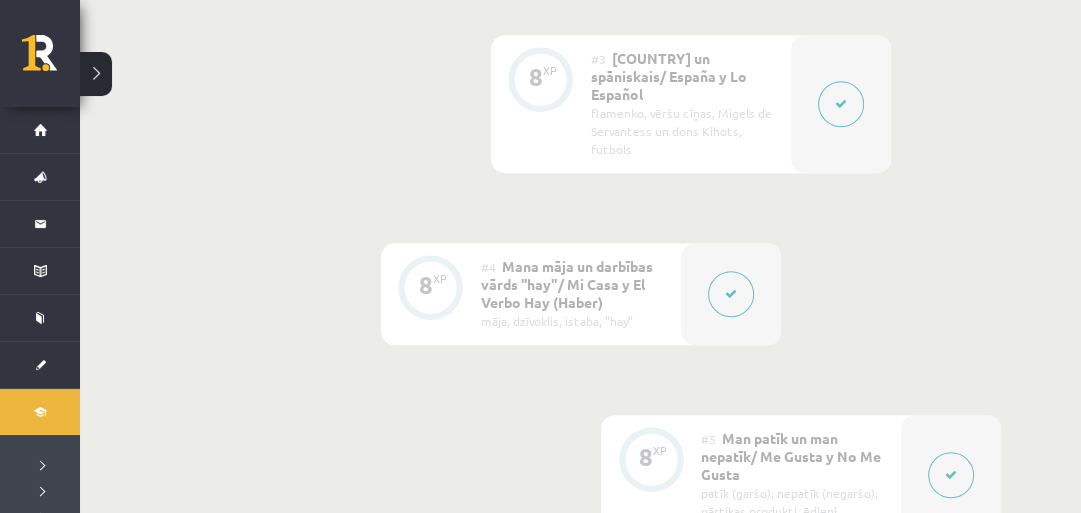 click 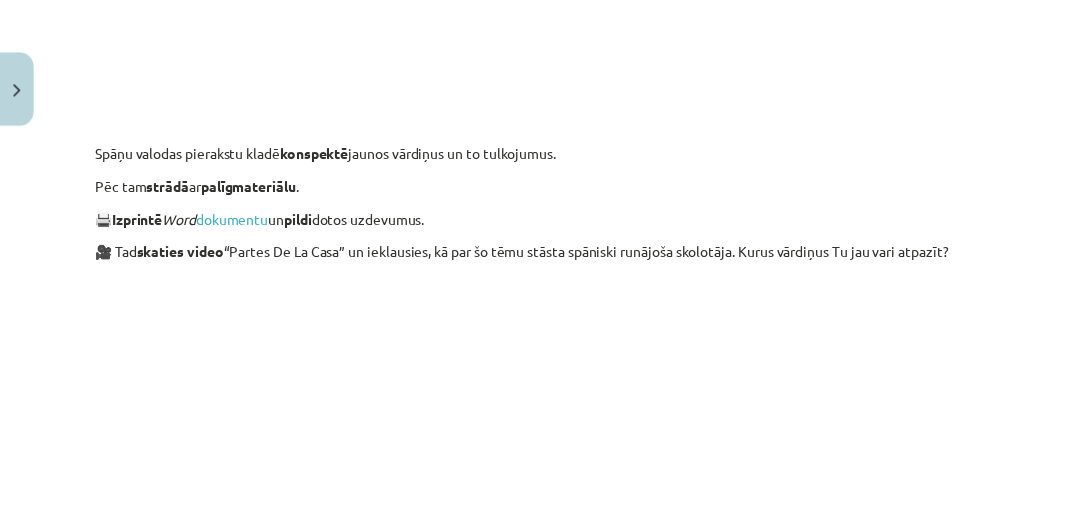 scroll, scrollTop: 1200, scrollLeft: 0, axis: vertical 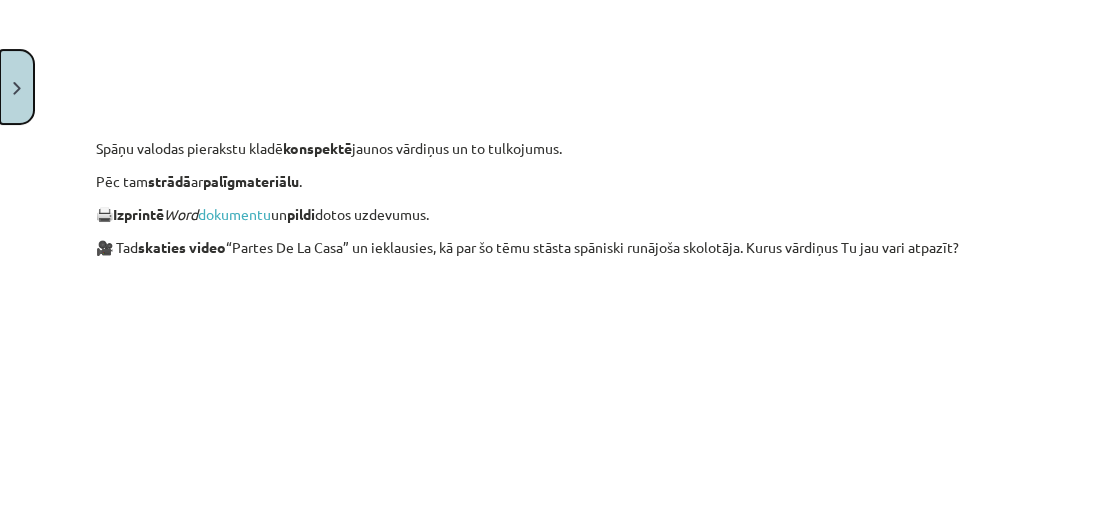 click 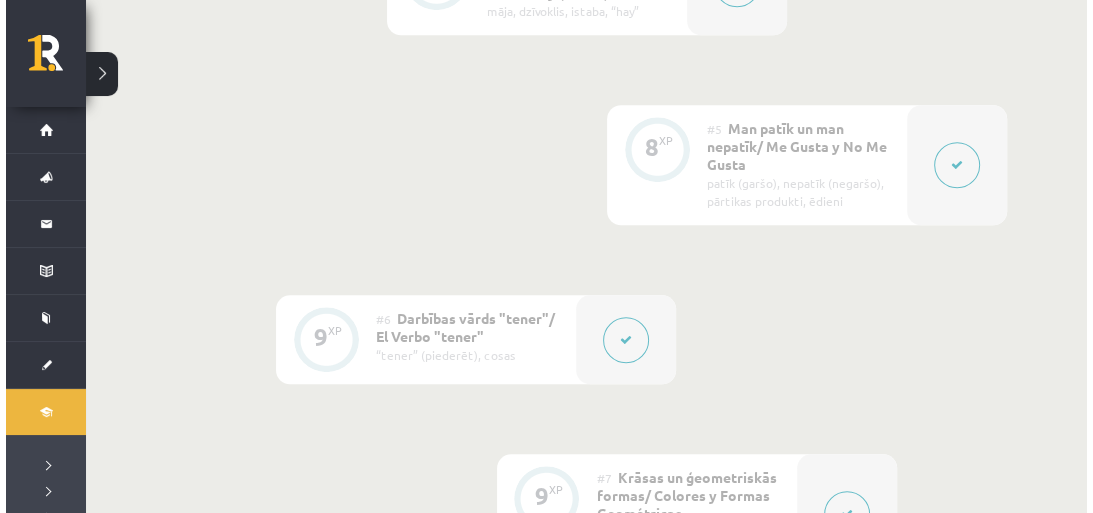 scroll, scrollTop: 1360, scrollLeft: 0, axis: vertical 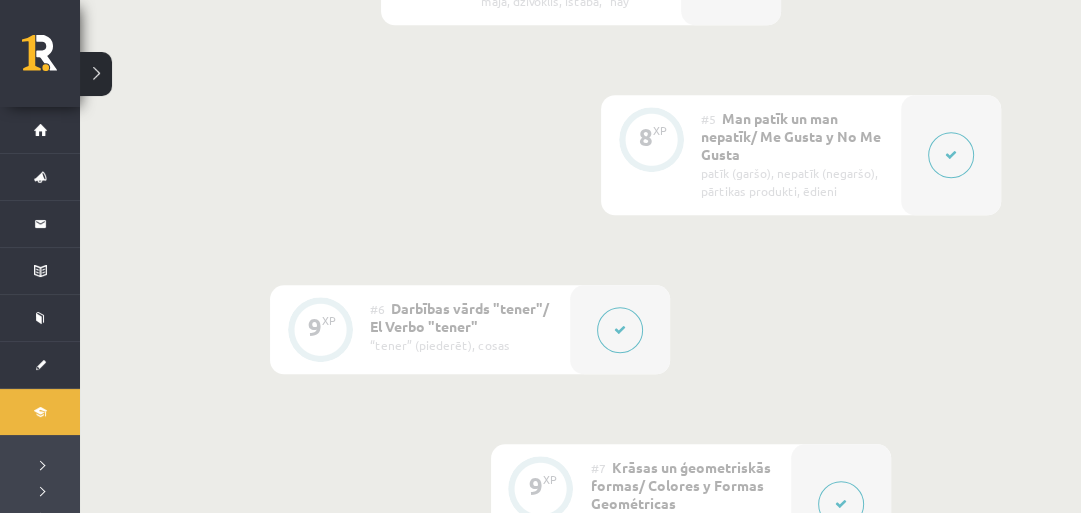 click 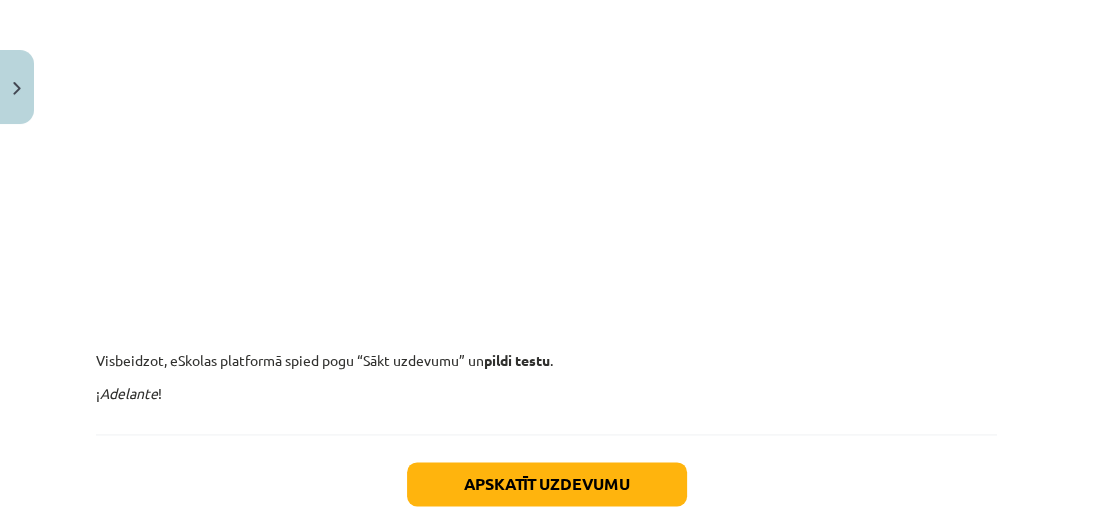scroll, scrollTop: 1840, scrollLeft: 0, axis: vertical 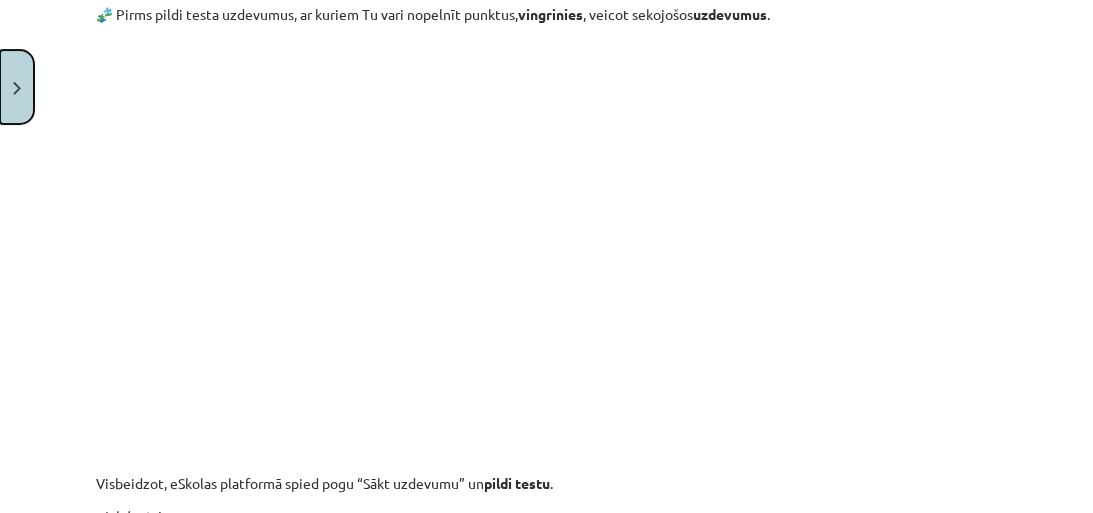 click 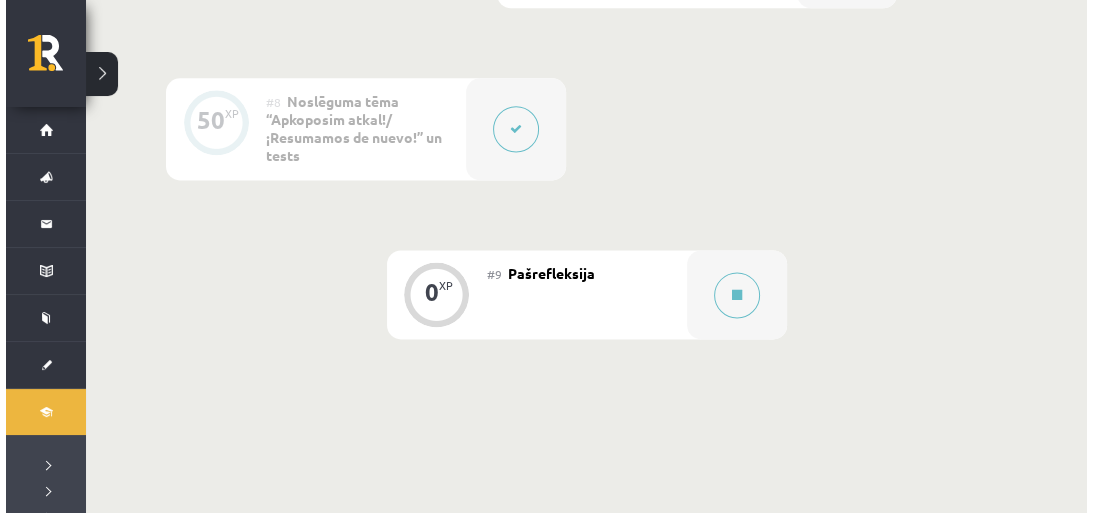 scroll, scrollTop: 1920, scrollLeft: 0, axis: vertical 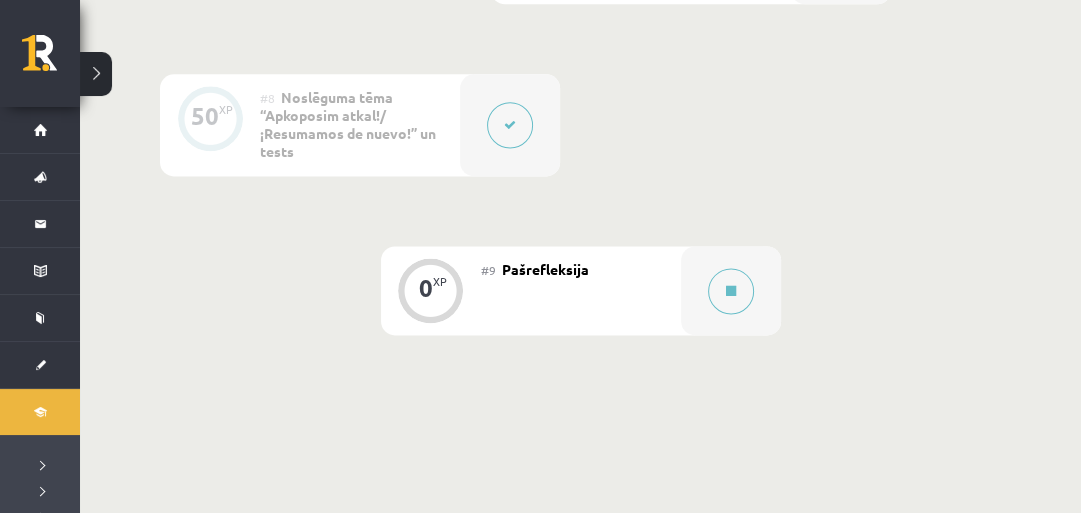 click 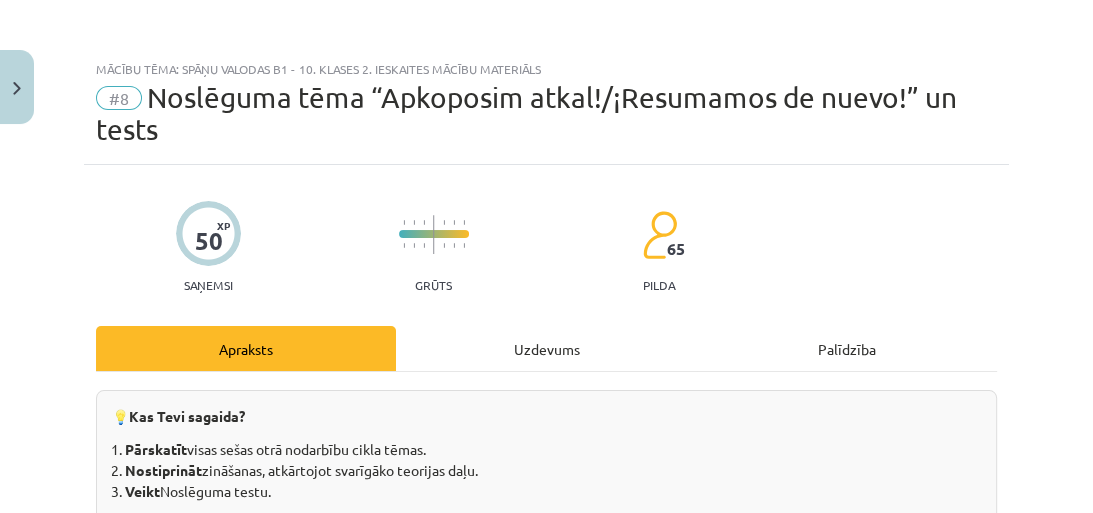 click on "Uzdevums" 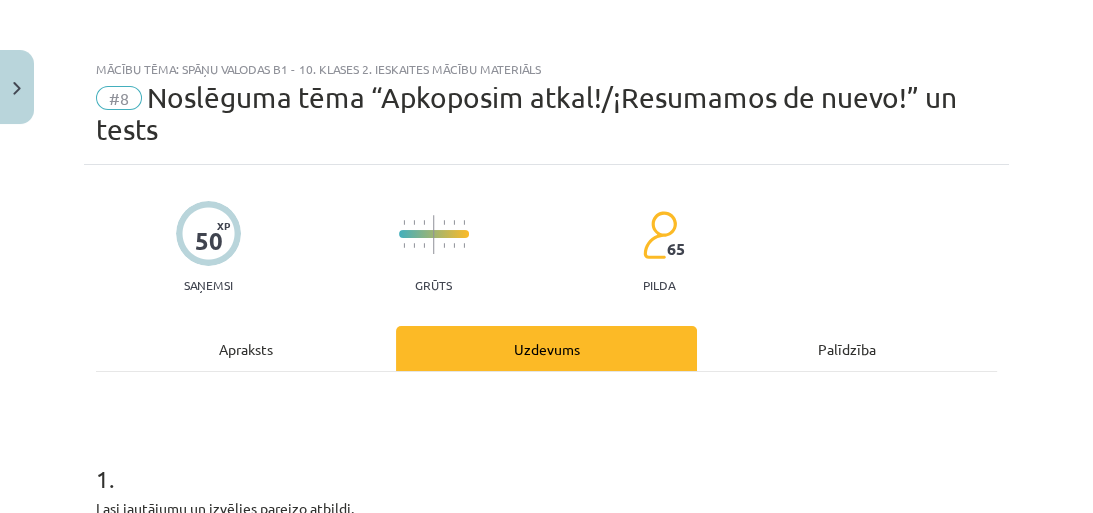 scroll, scrollTop: 50, scrollLeft: 0, axis: vertical 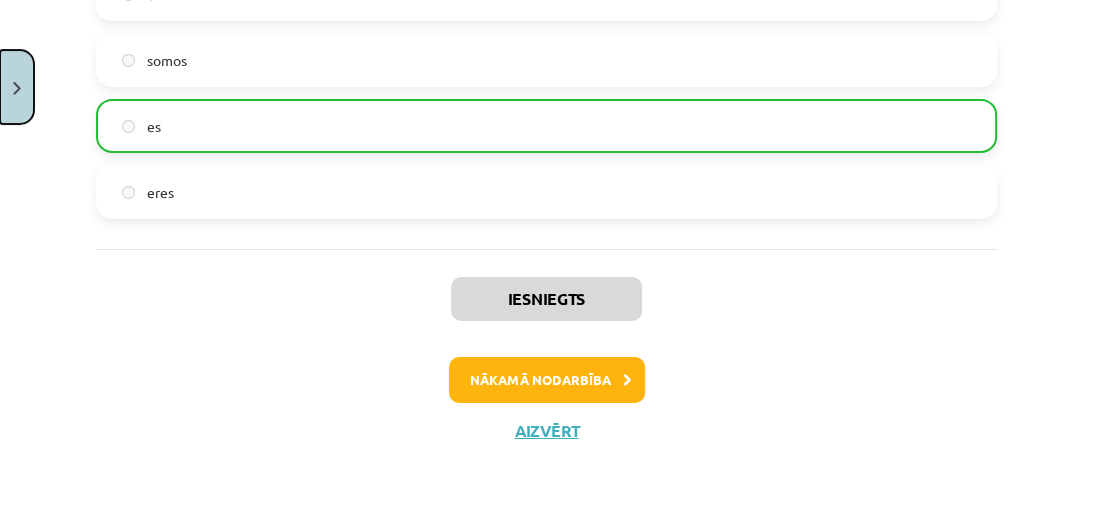 click 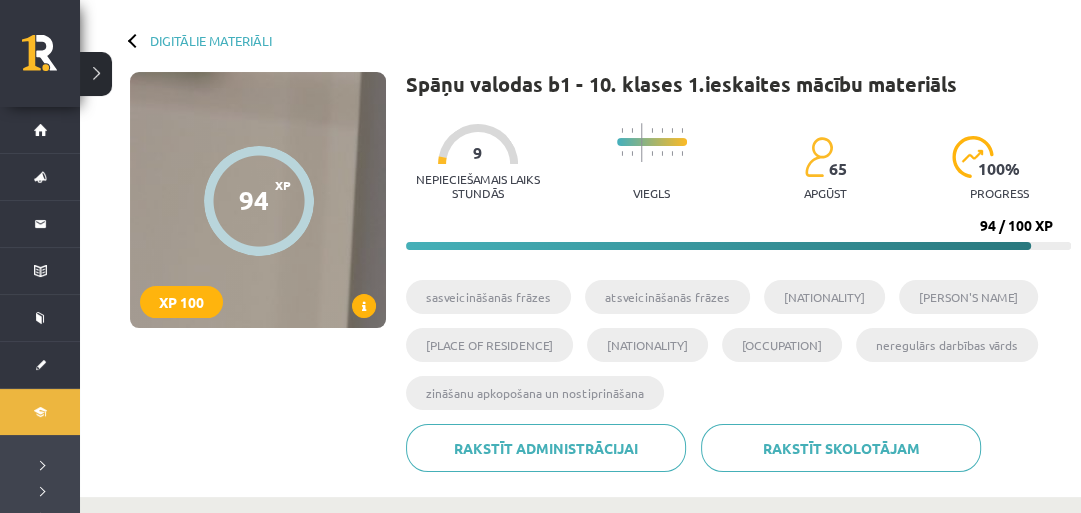 scroll, scrollTop: 80, scrollLeft: 0, axis: vertical 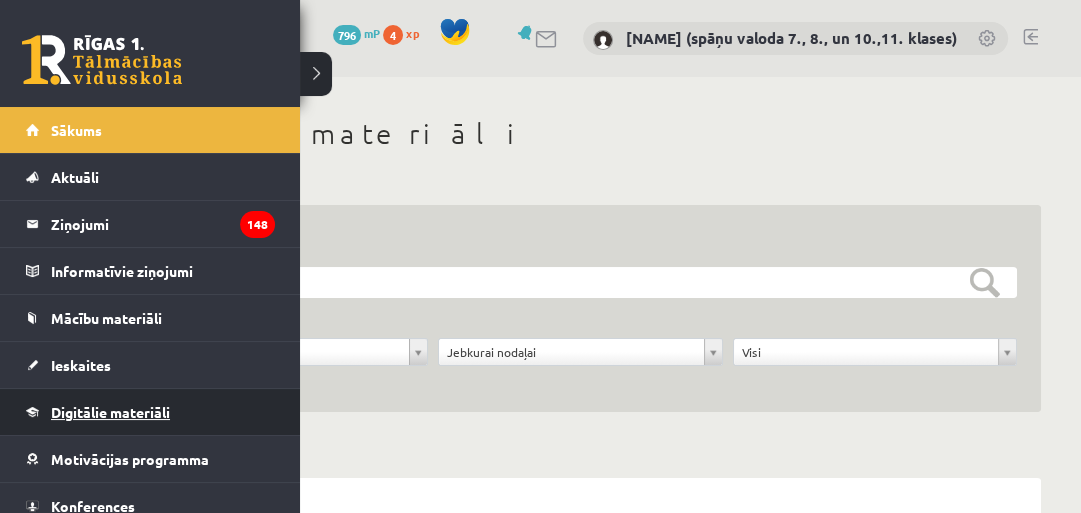 click on "Digitālie materiāli" at bounding box center [110, 412] 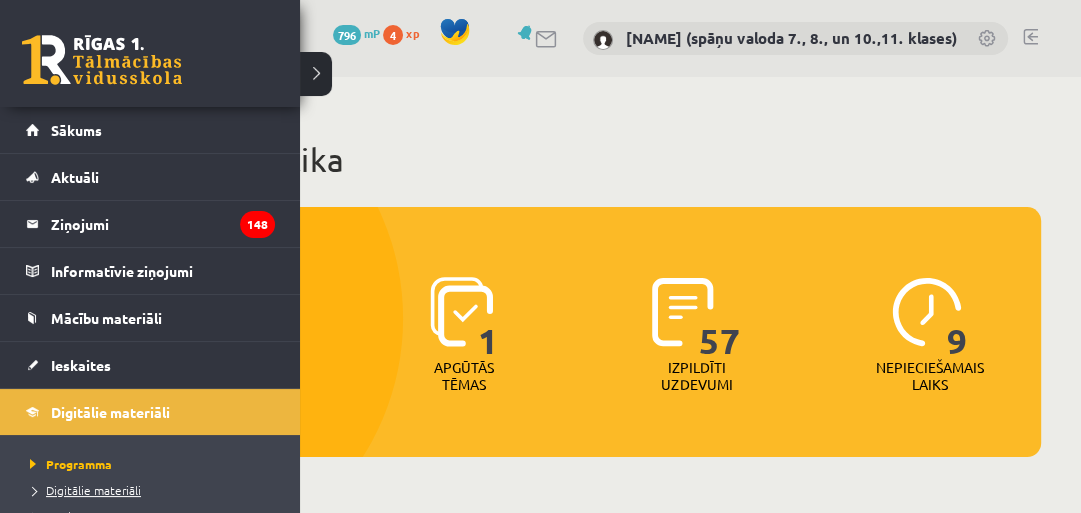 click on "Digitālie materiāli" at bounding box center (83, 490) 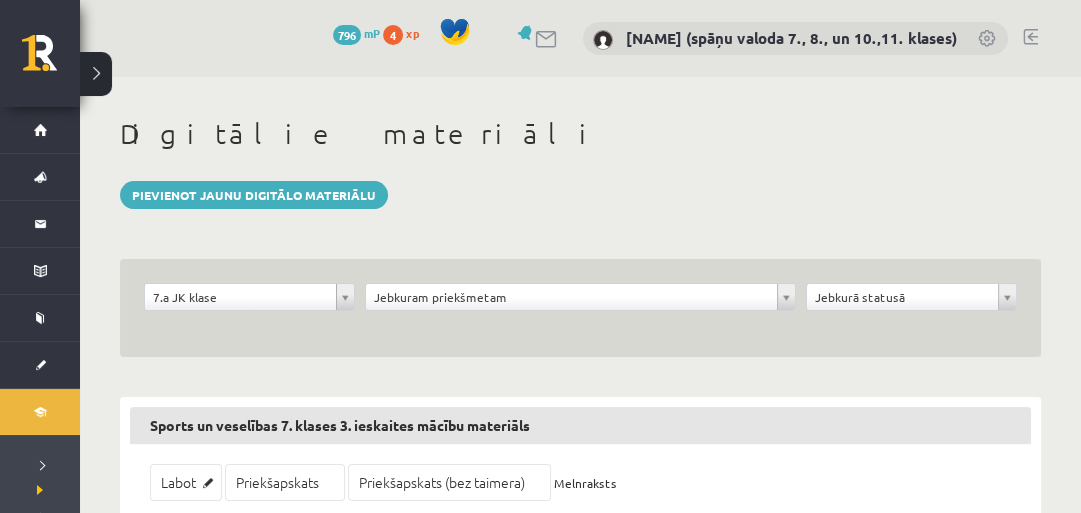 scroll, scrollTop: 0, scrollLeft: 0, axis: both 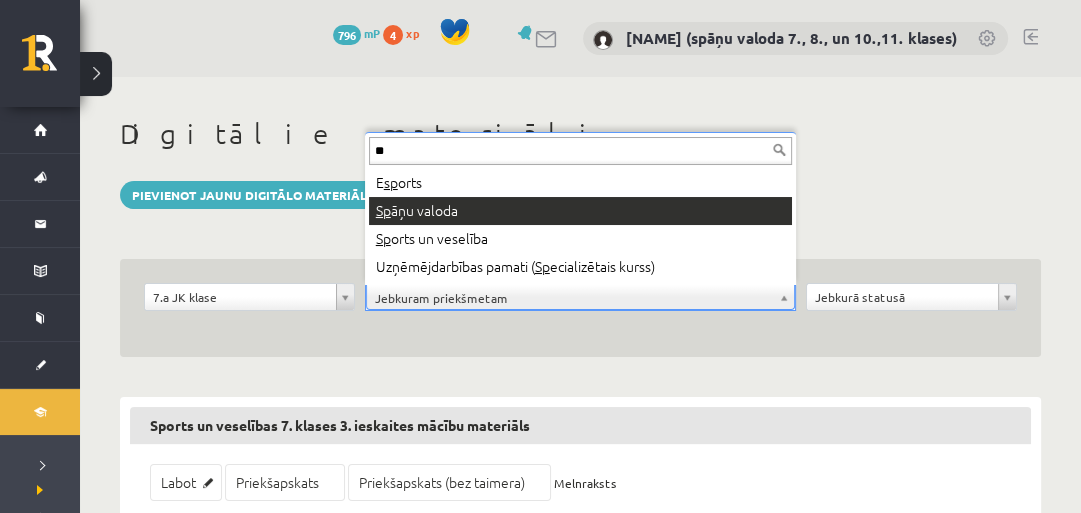 type on "**" 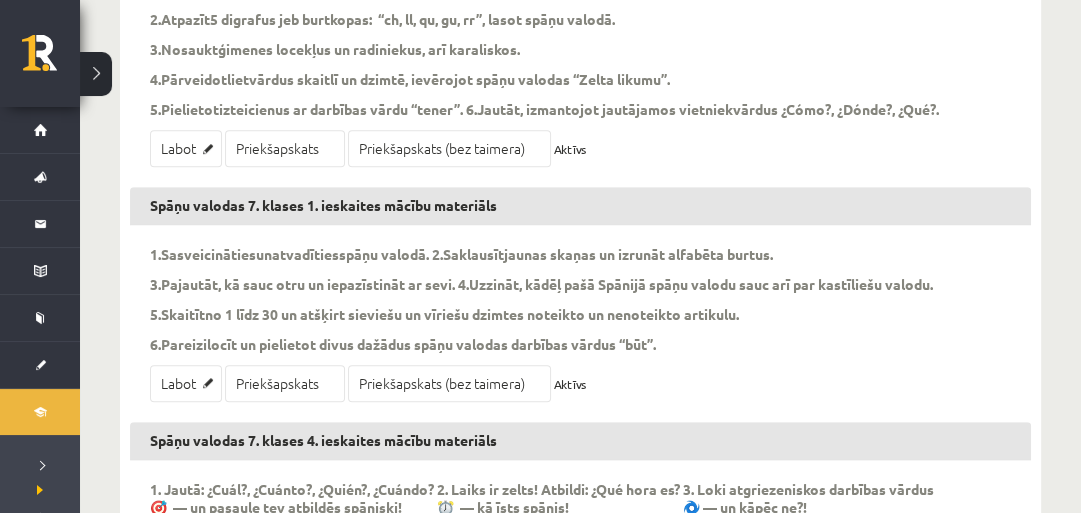 scroll, scrollTop: 694, scrollLeft: 0, axis: vertical 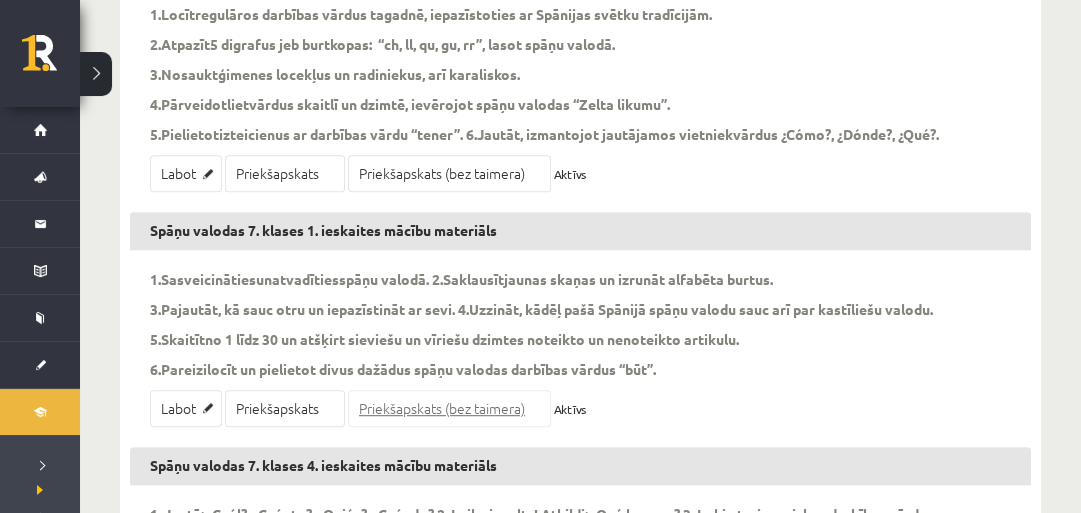 click on "Priekšapskats (bez taimera)" at bounding box center [449, 408] 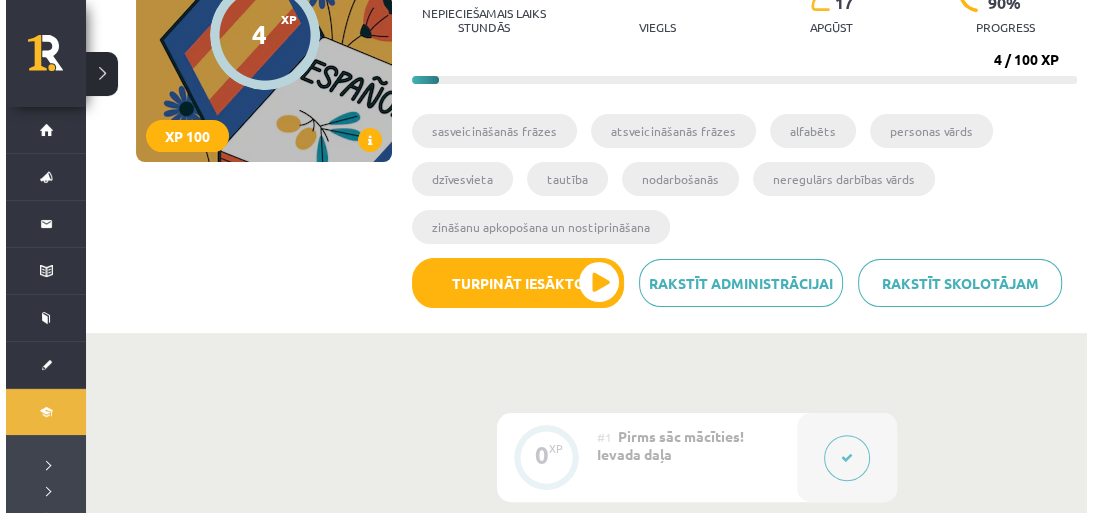scroll, scrollTop: 320, scrollLeft: 0, axis: vertical 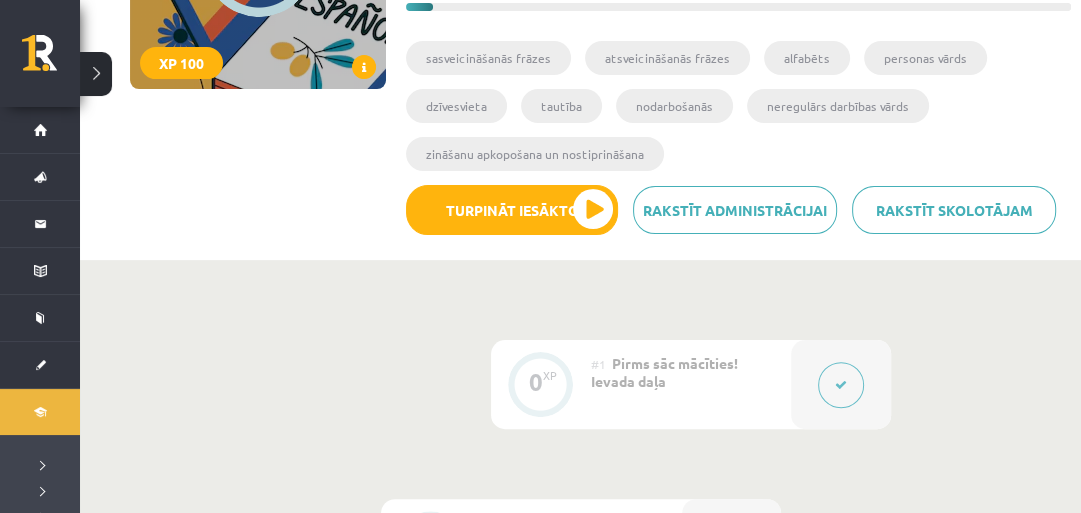 click 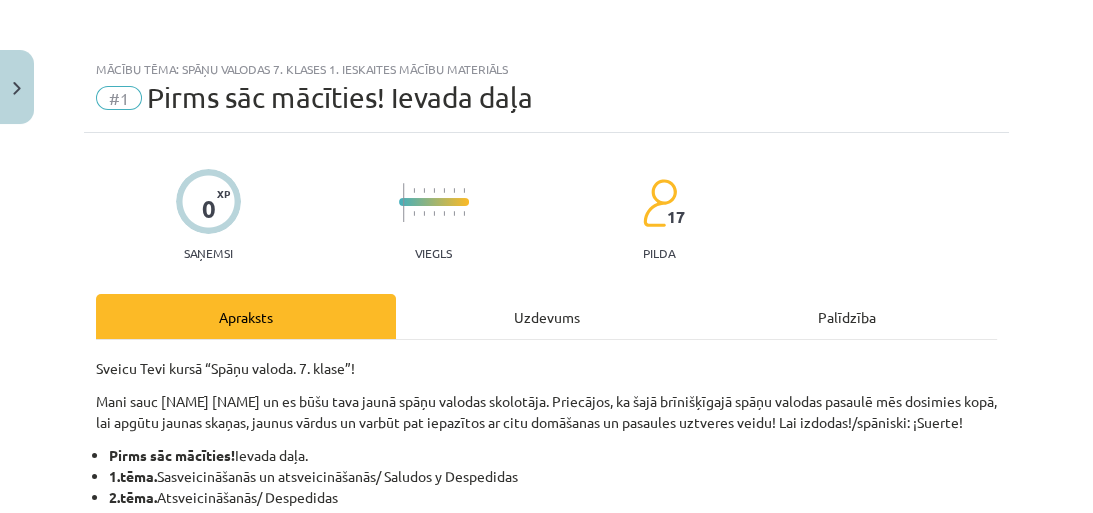 click on "Uzdevums" 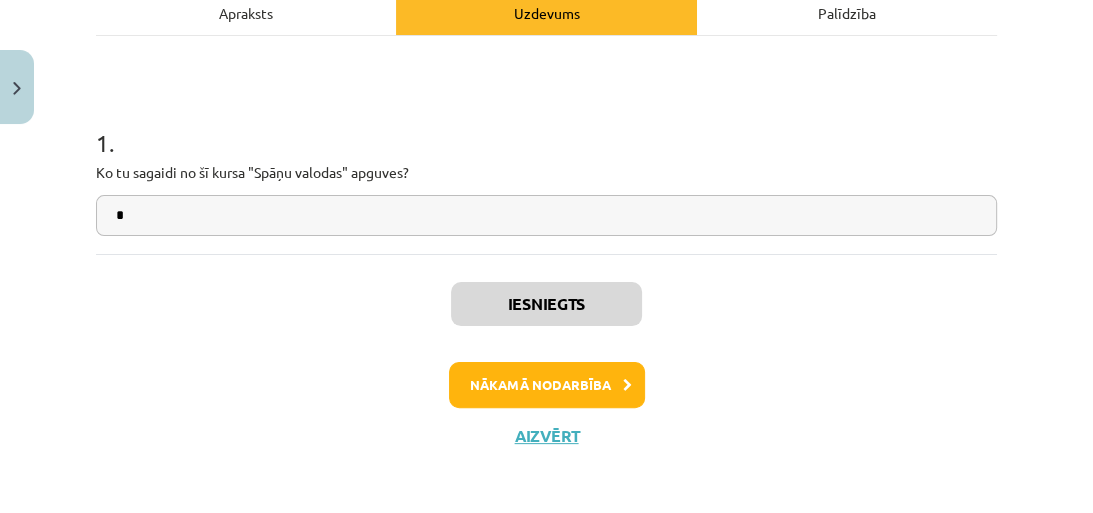scroll, scrollTop: 309, scrollLeft: 0, axis: vertical 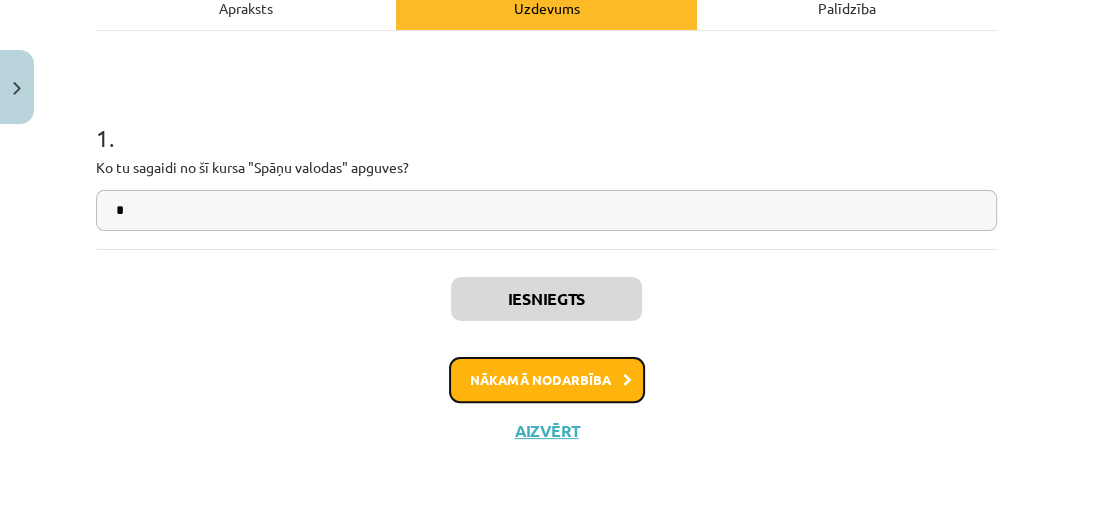 click on "Nākamā nodarbība" 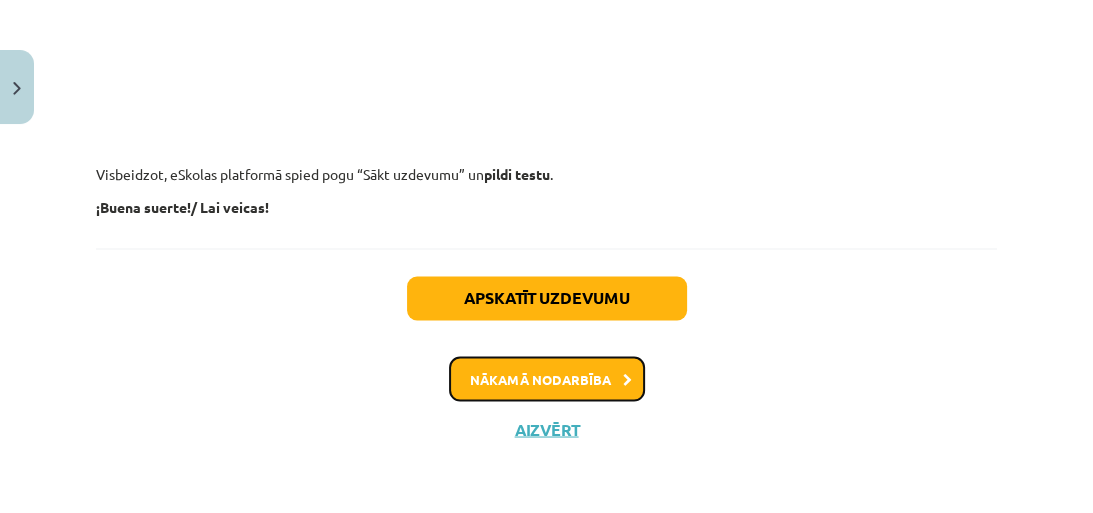 click on "Nākamā nodarbība" 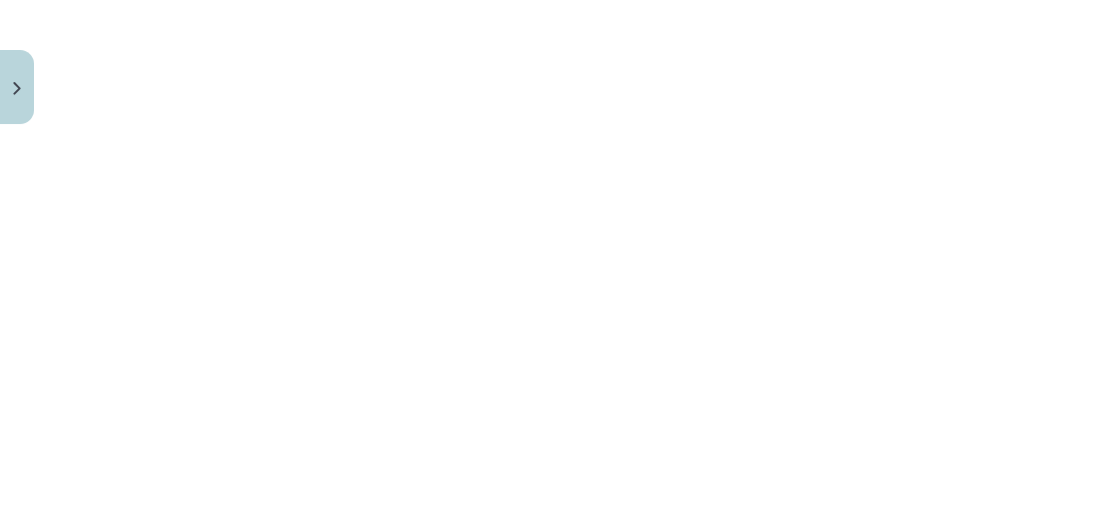 scroll, scrollTop: 2290, scrollLeft: 0, axis: vertical 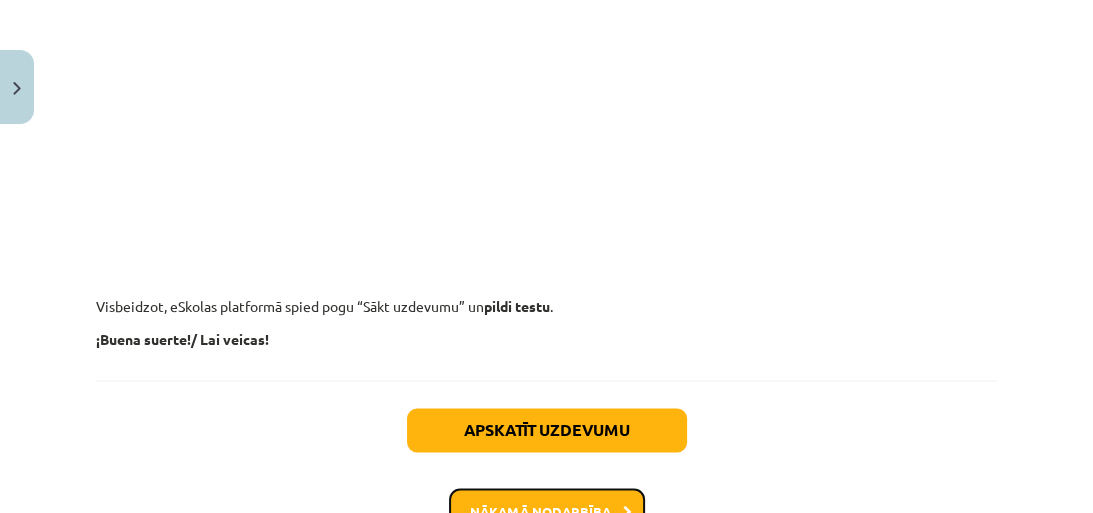 click on "Nākamā nodarbība" 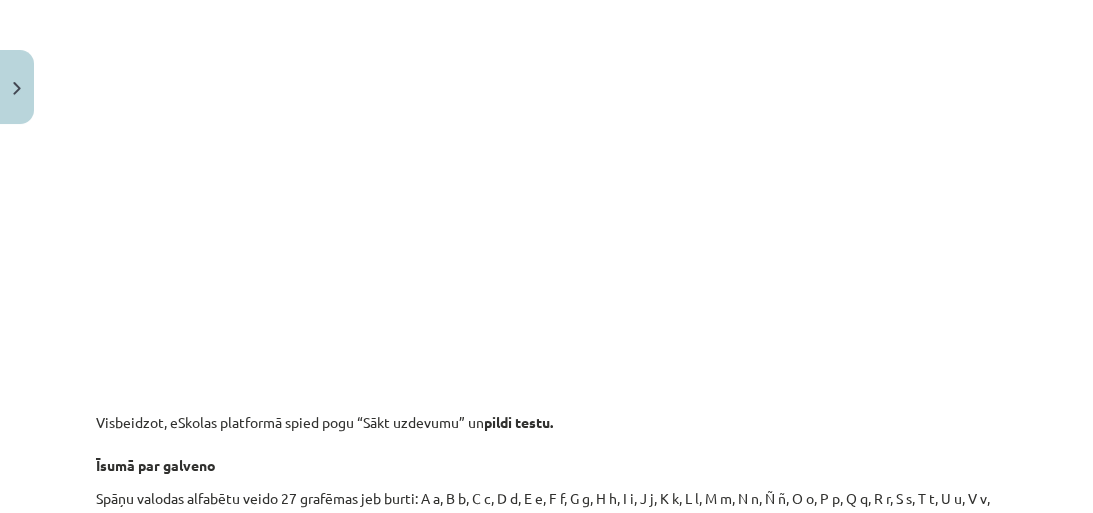 scroll, scrollTop: 2450, scrollLeft: 0, axis: vertical 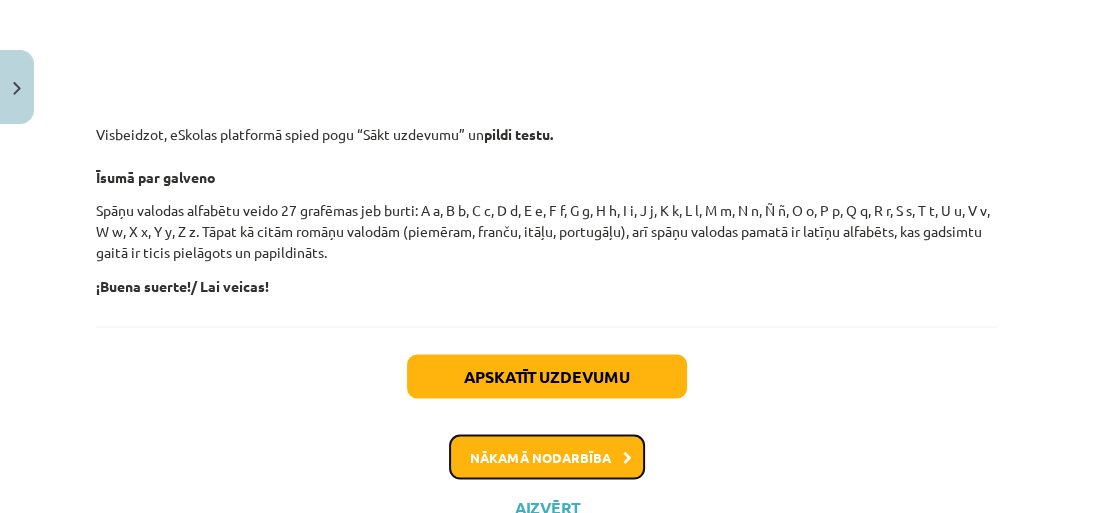 click on "Nākamā nodarbība" 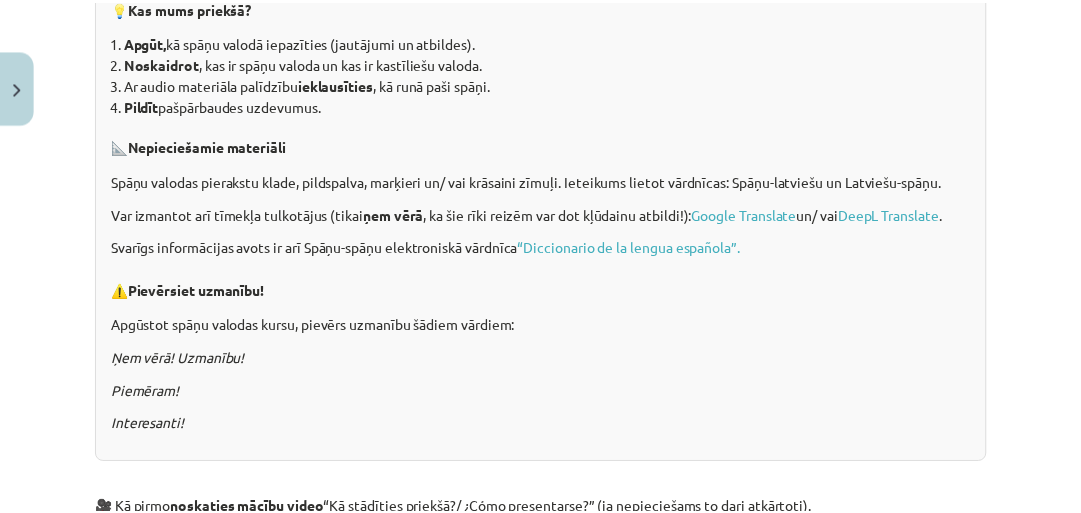 scroll, scrollTop: 130, scrollLeft: 0, axis: vertical 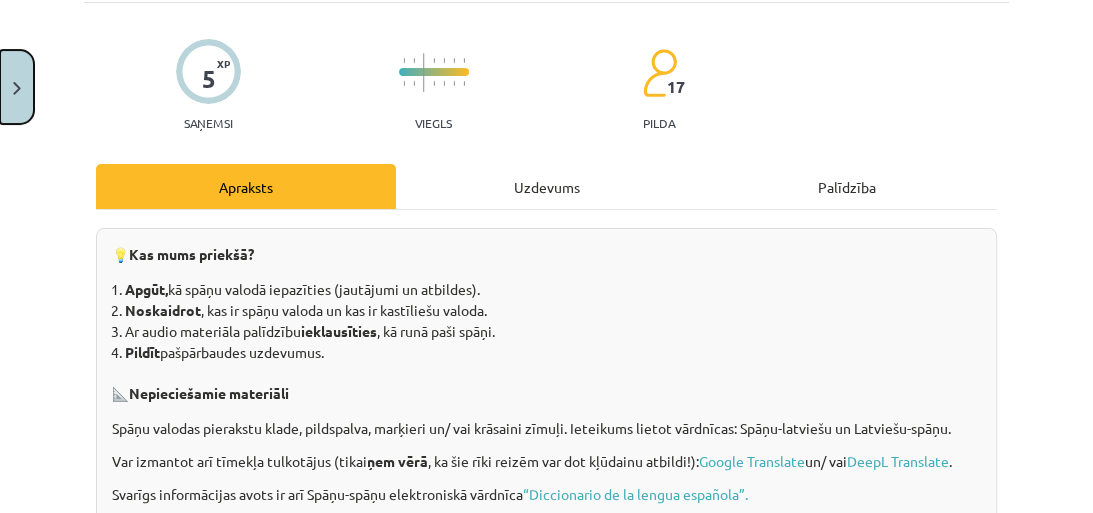 click 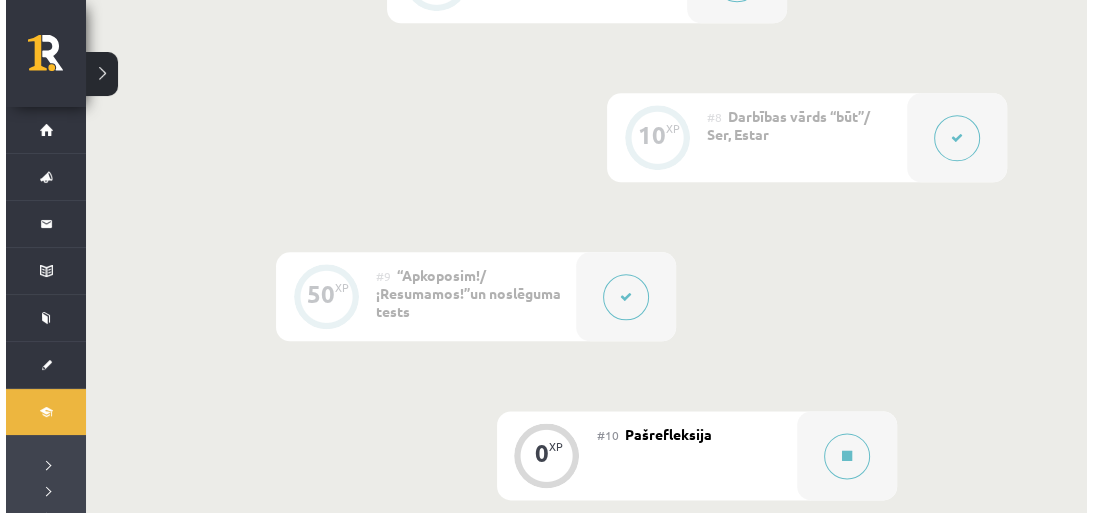 scroll, scrollTop: 1760, scrollLeft: 0, axis: vertical 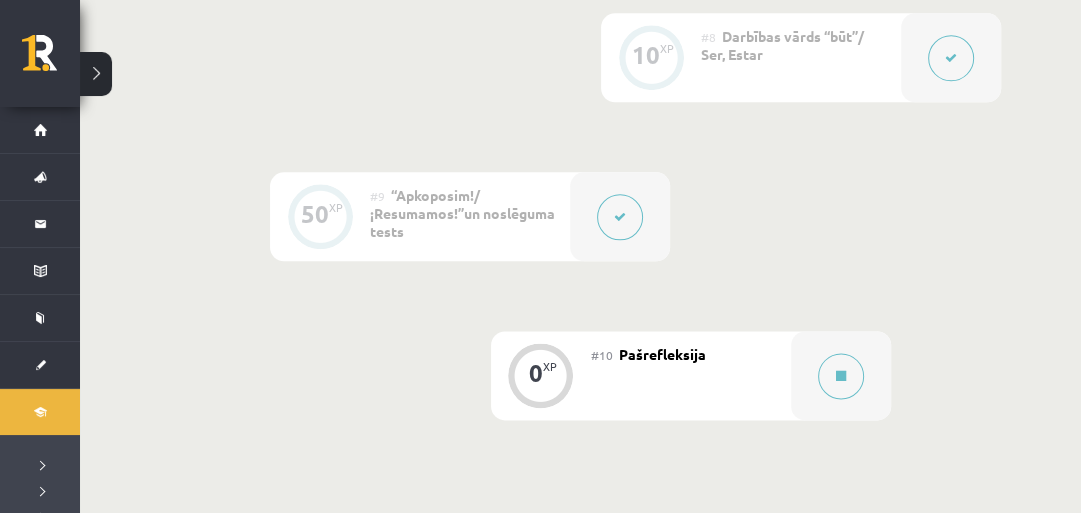 click 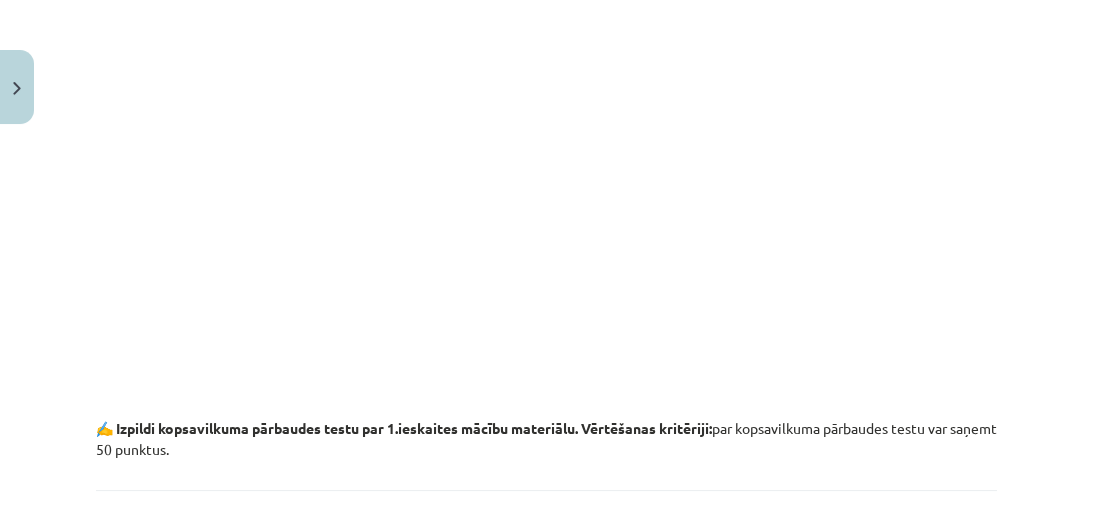 scroll, scrollTop: 560, scrollLeft: 0, axis: vertical 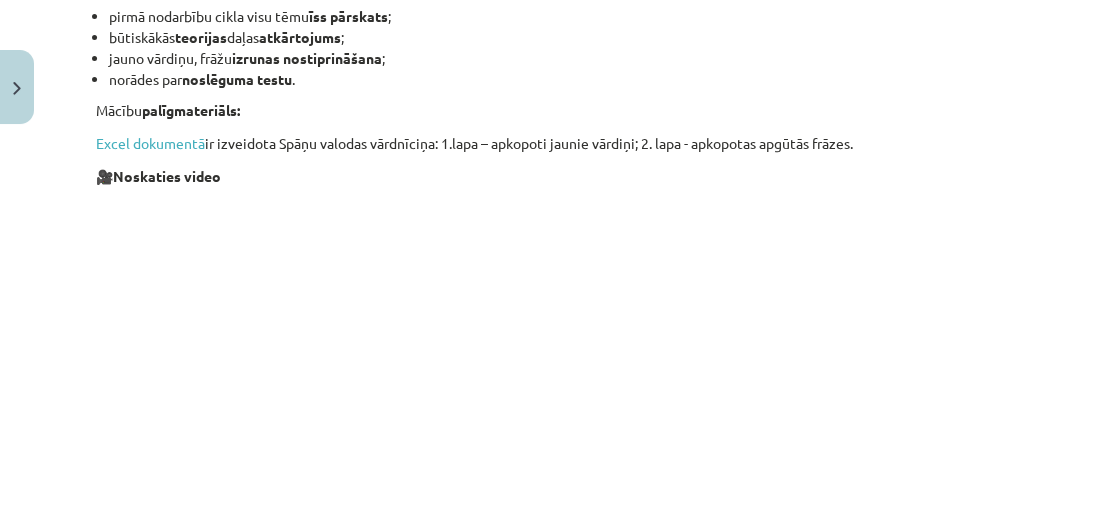 type 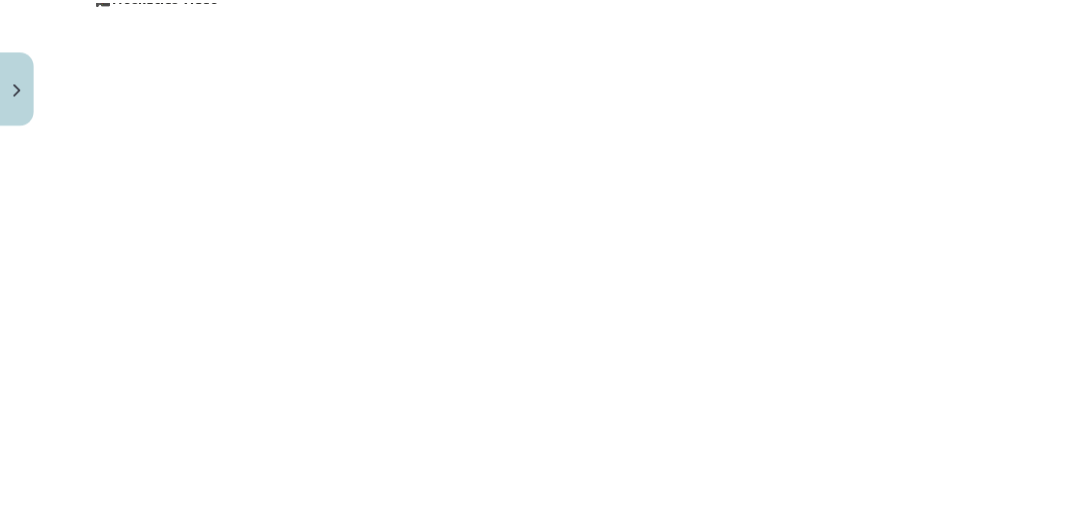 scroll, scrollTop: 341, scrollLeft: 0, axis: vertical 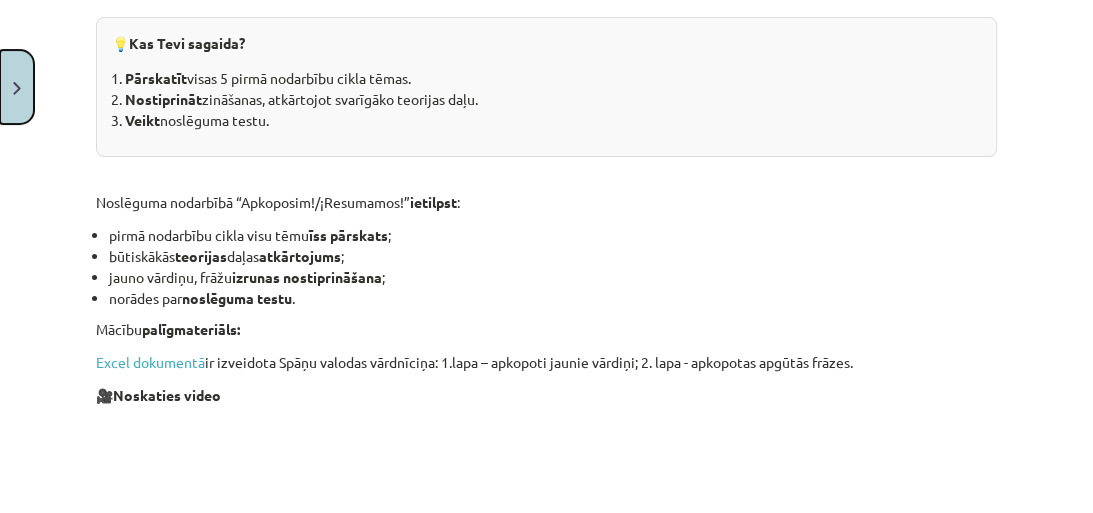 click 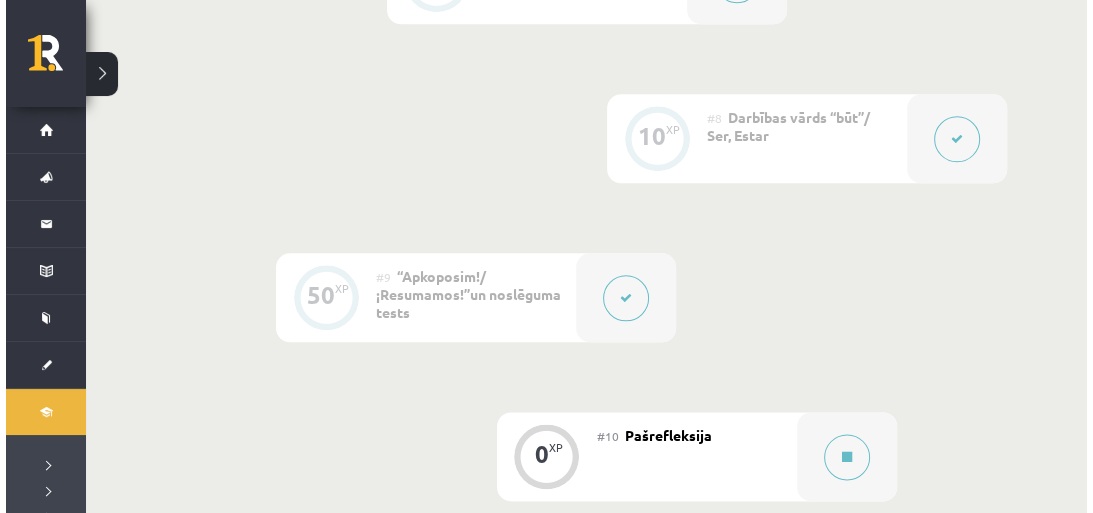 scroll, scrollTop: 1680, scrollLeft: 0, axis: vertical 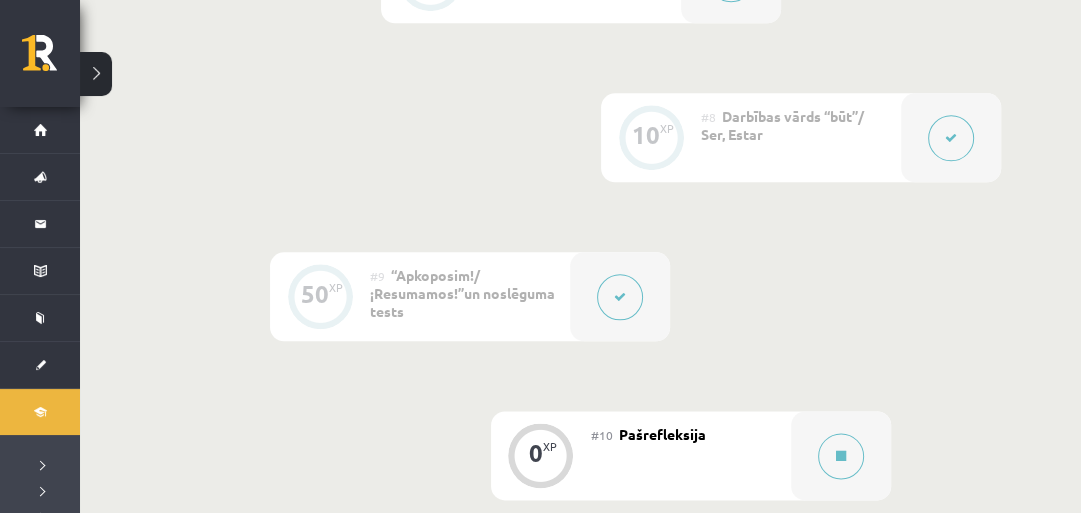 click 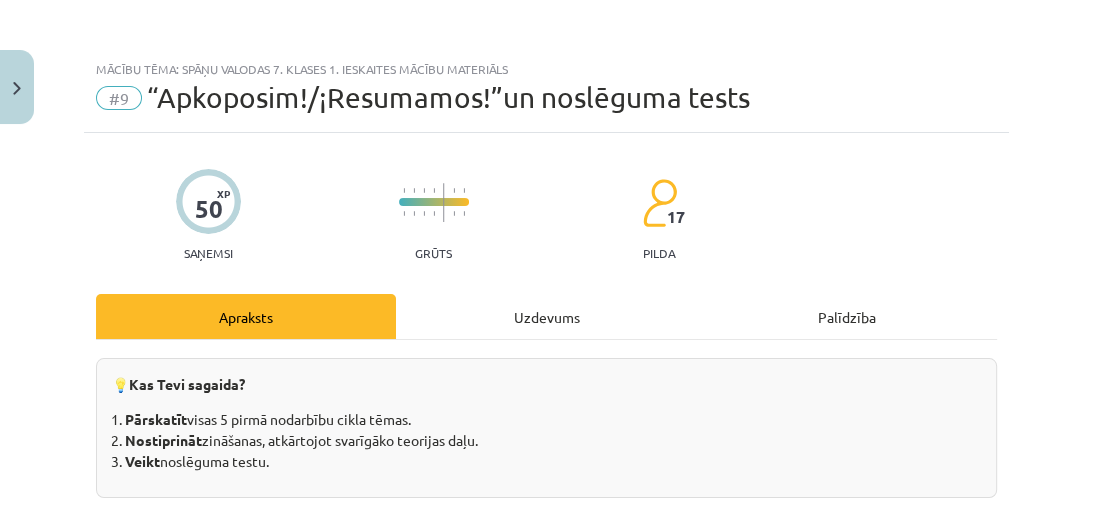 click on "Uzdevums" 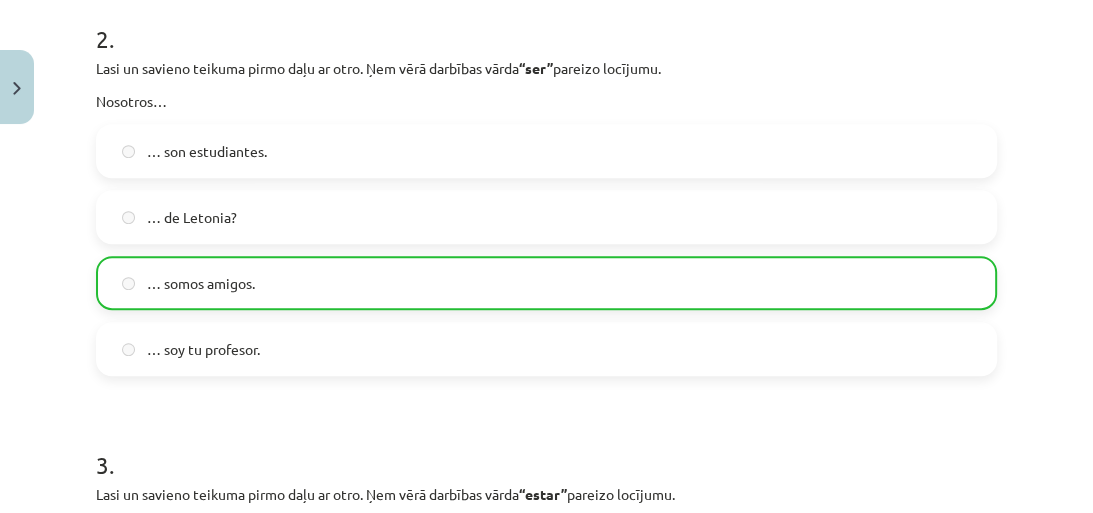 scroll, scrollTop: 960, scrollLeft: 0, axis: vertical 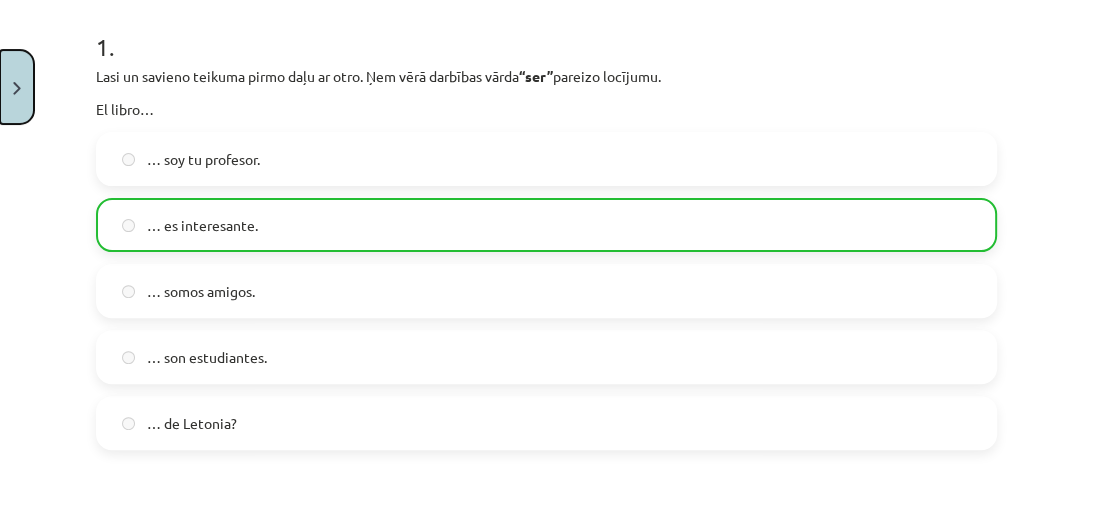 click 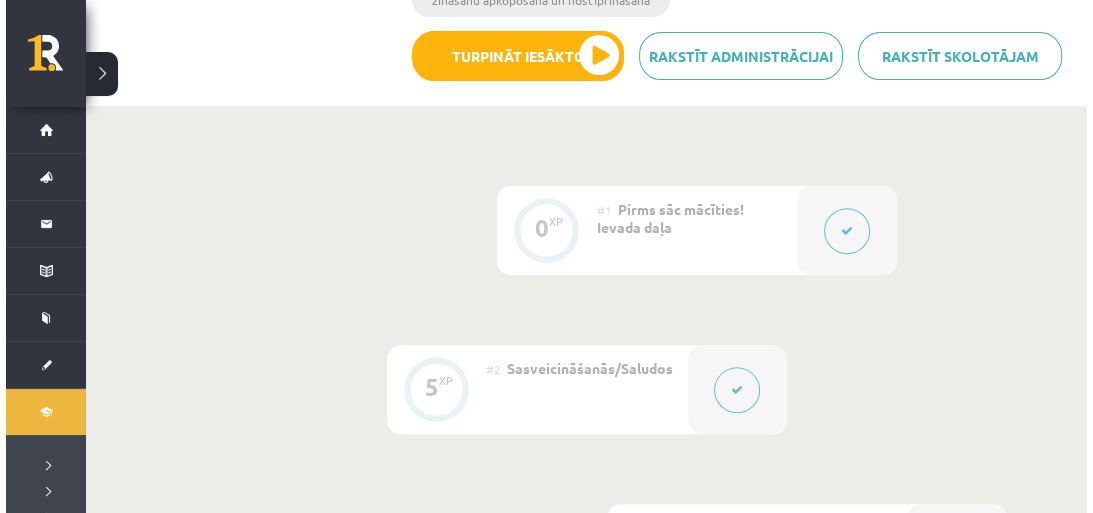 scroll, scrollTop: 480, scrollLeft: 0, axis: vertical 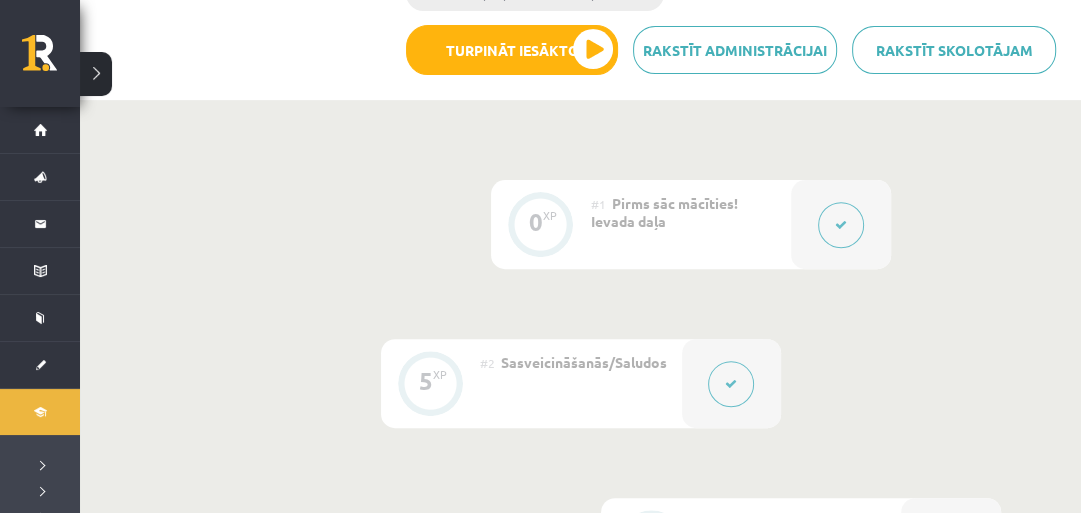 click 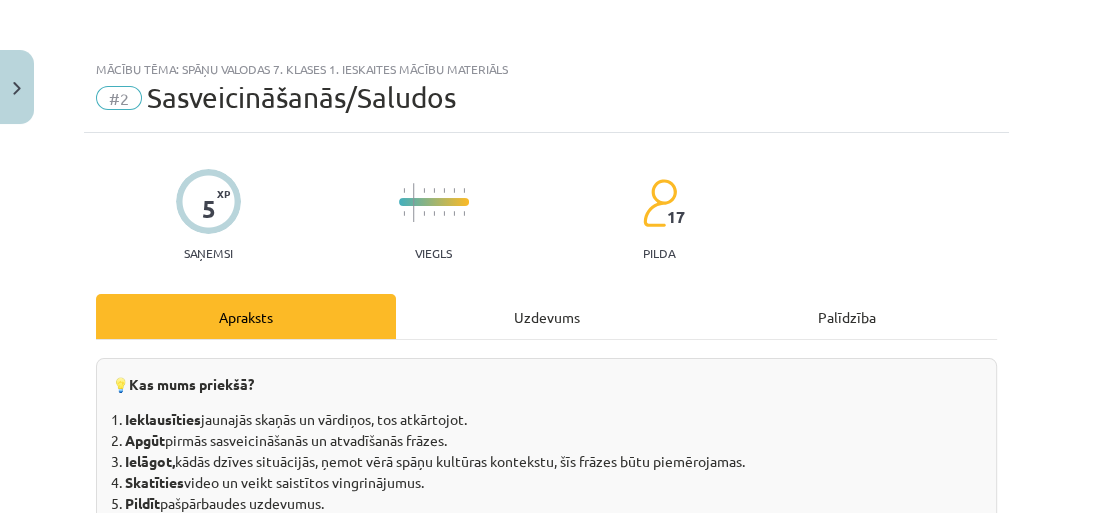 click on "Uzdevums" 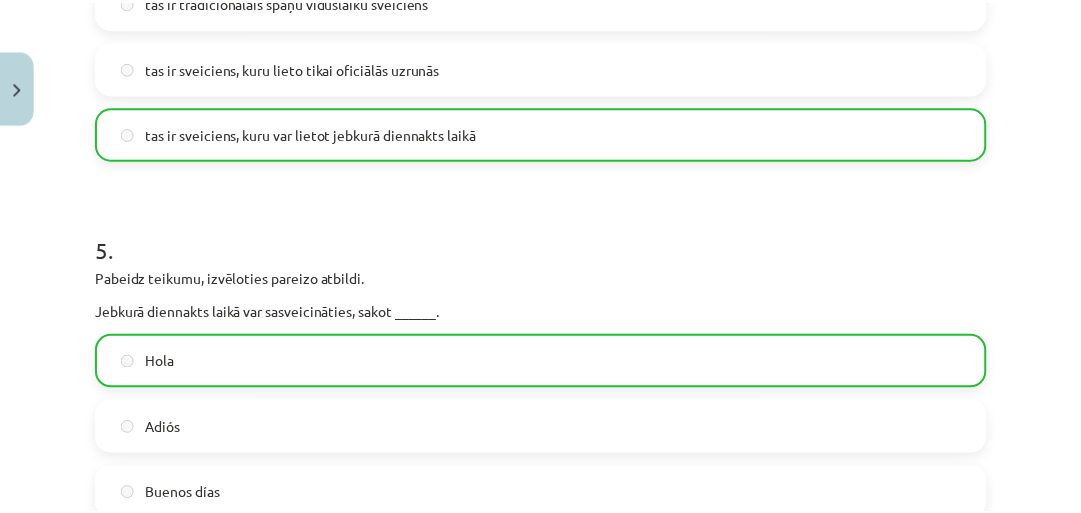 scroll, scrollTop: 1869, scrollLeft: 0, axis: vertical 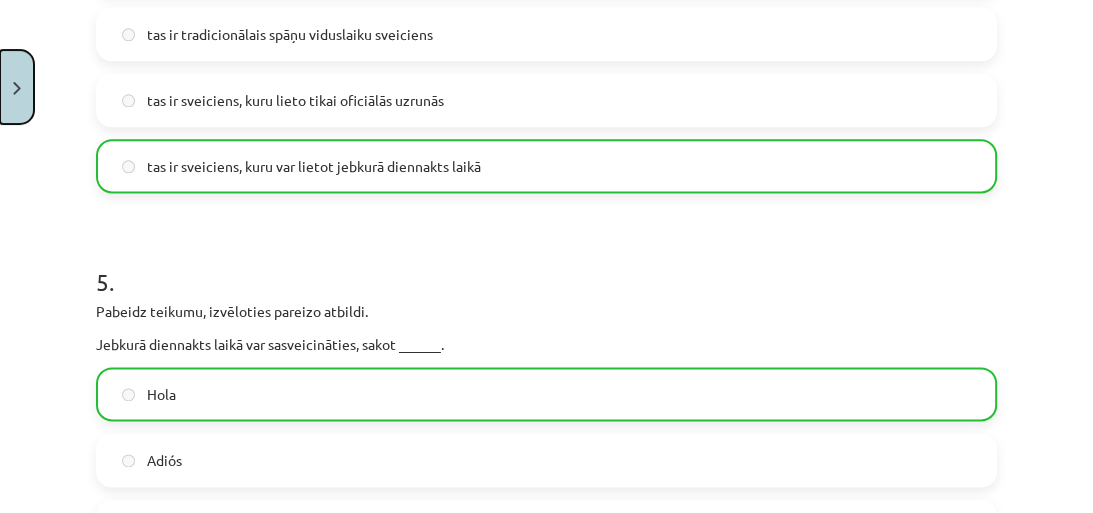 click 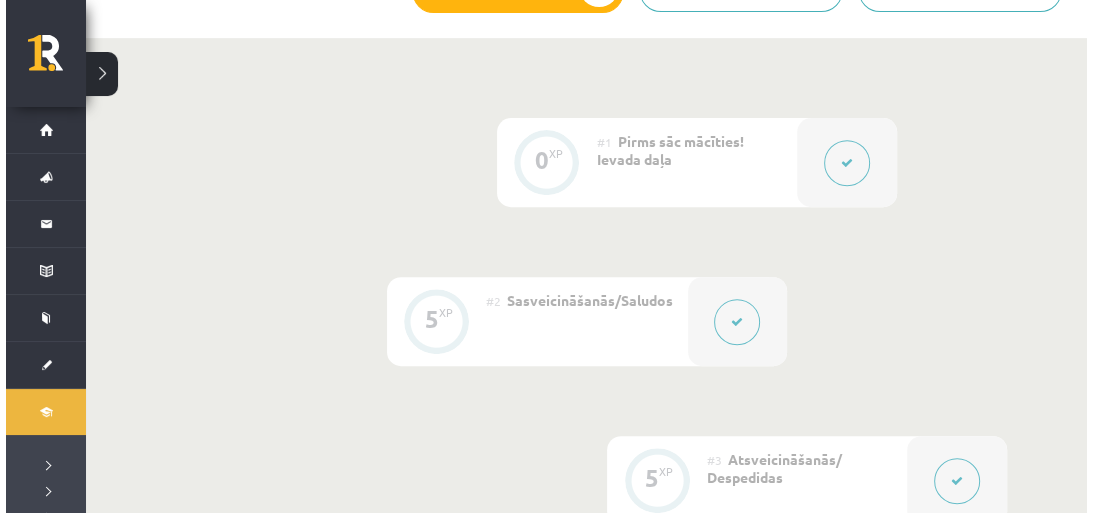 scroll, scrollTop: 720, scrollLeft: 0, axis: vertical 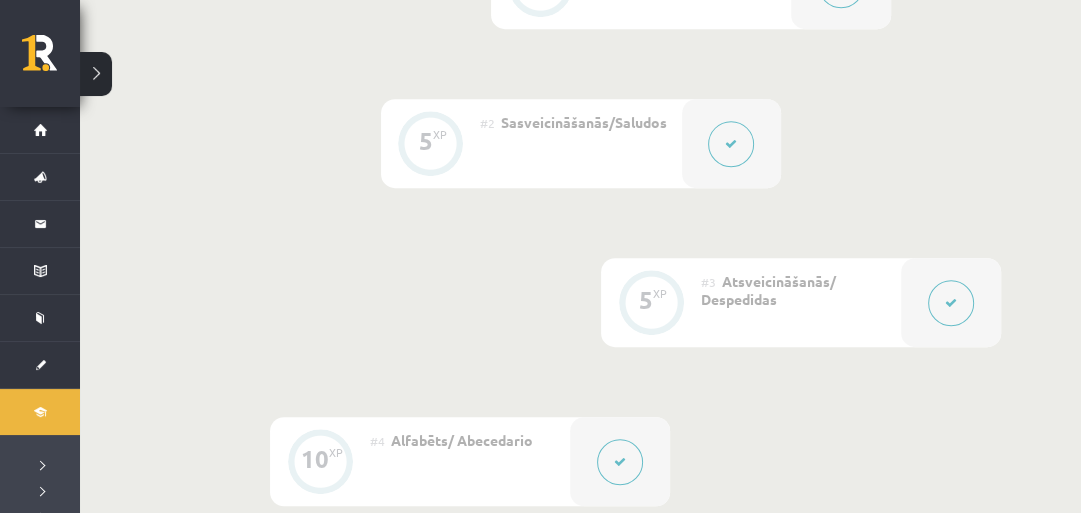 click 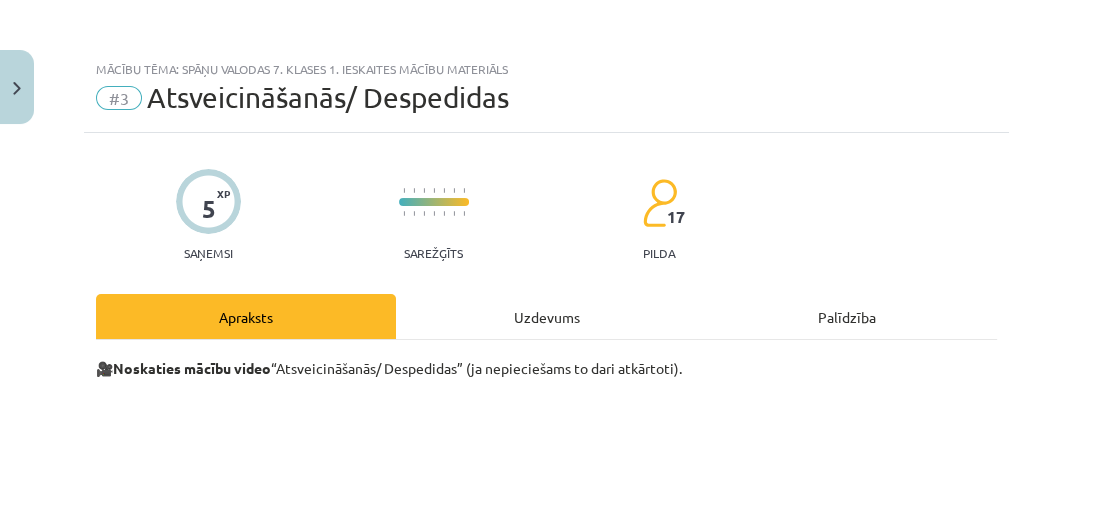 click on "Uzdevums" 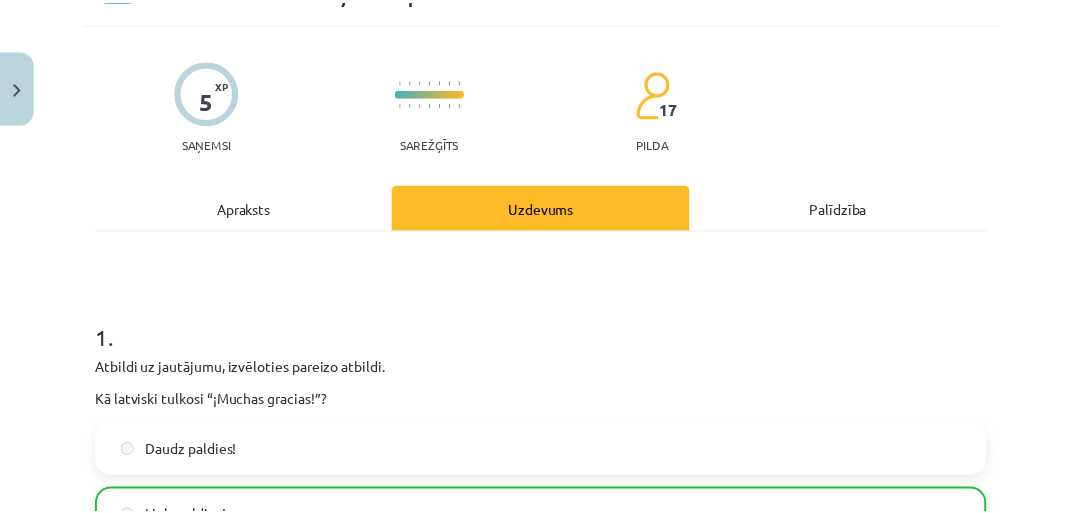 scroll, scrollTop: 0, scrollLeft: 0, axis: both 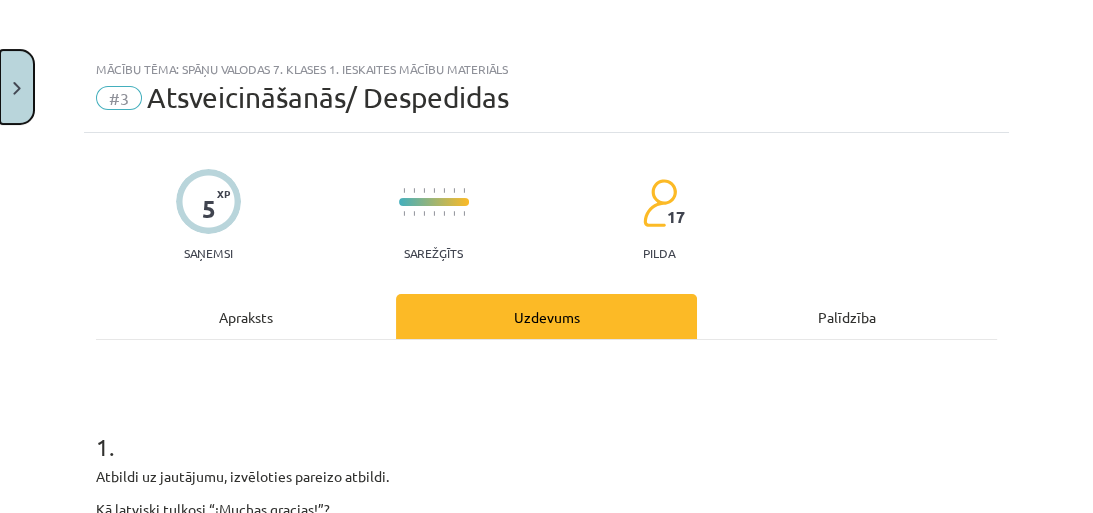 click 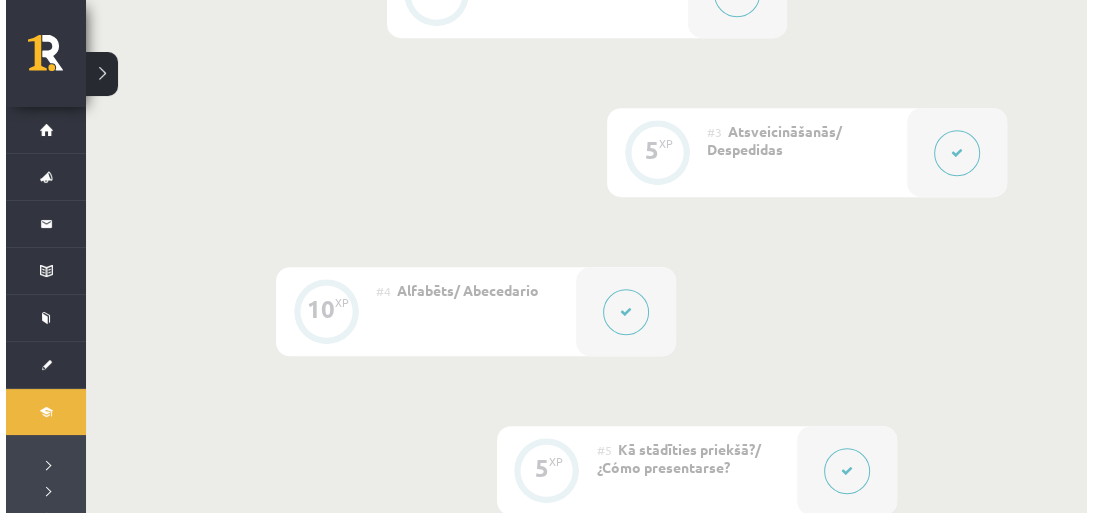 scroll, scrollTop: 880, scrollLeft: 0, axis: vertical 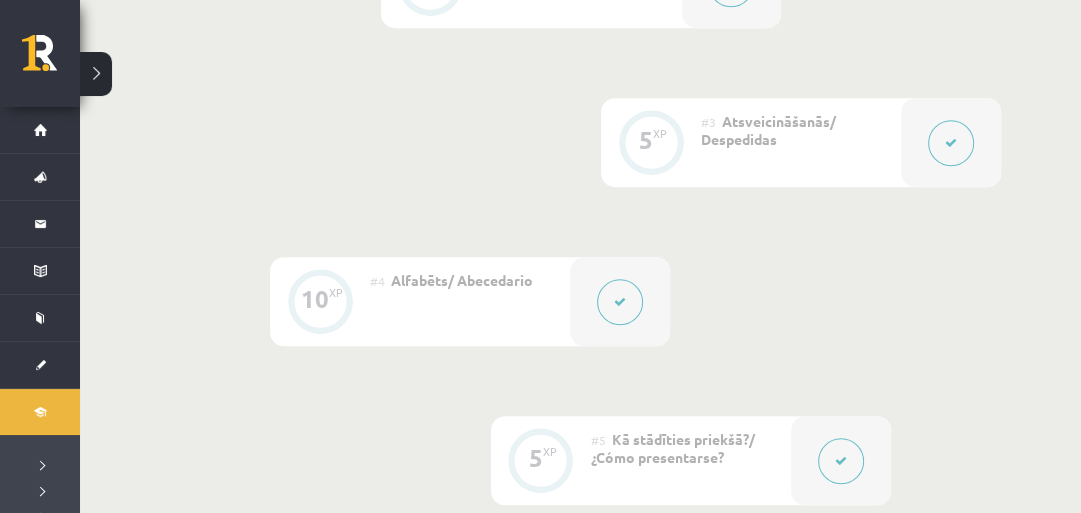 click 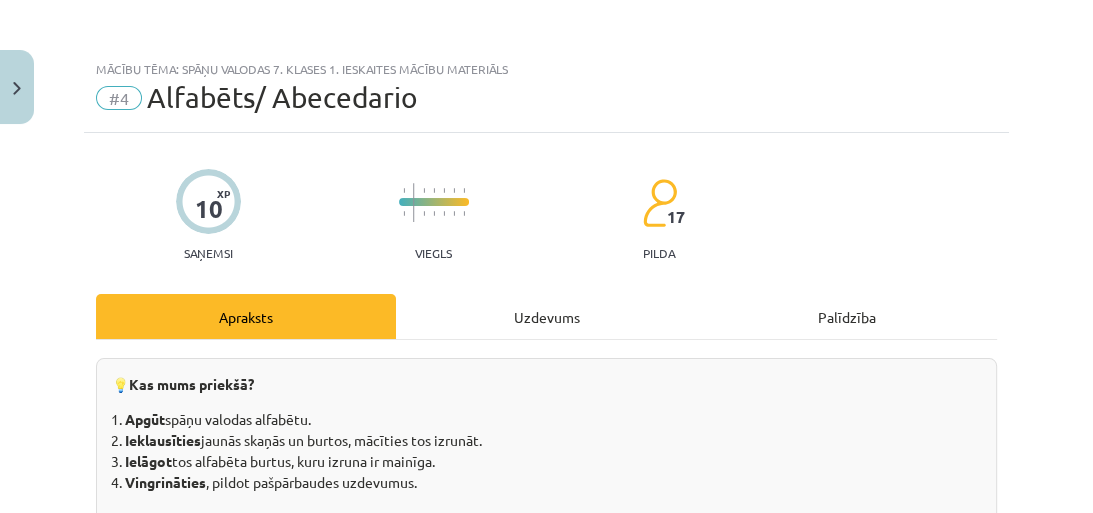 click on "Uzdevums" 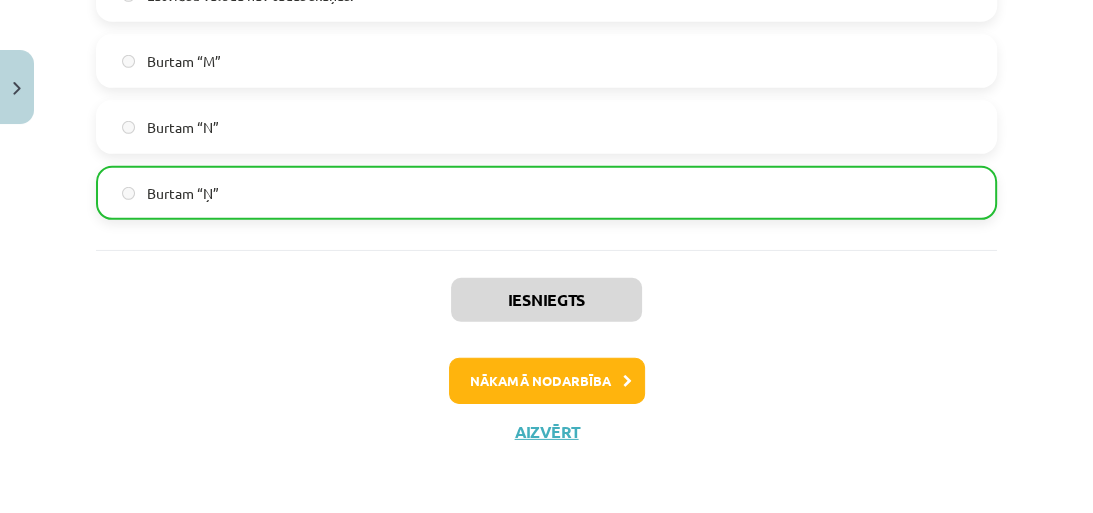 scroll, scrollTop: 4400, scrollLeft: 0, axis: vertical 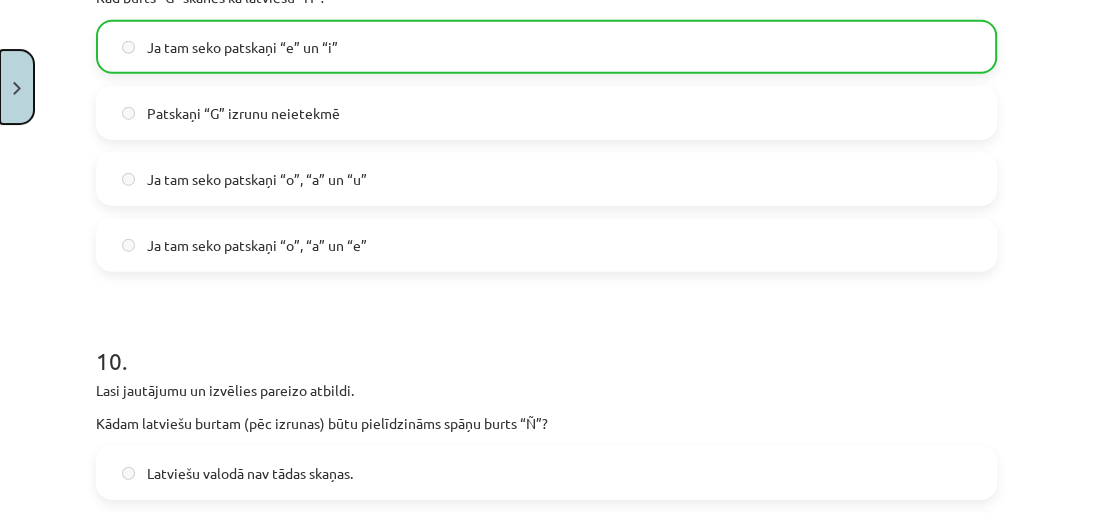 click 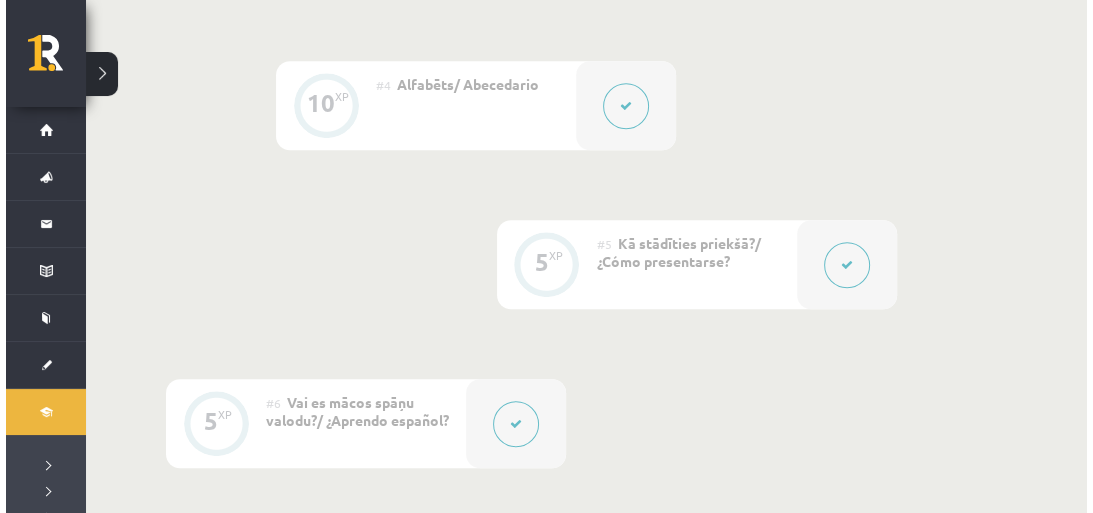scroll, scrollTop: 1120, scrollLeft: 0, axis: vertical 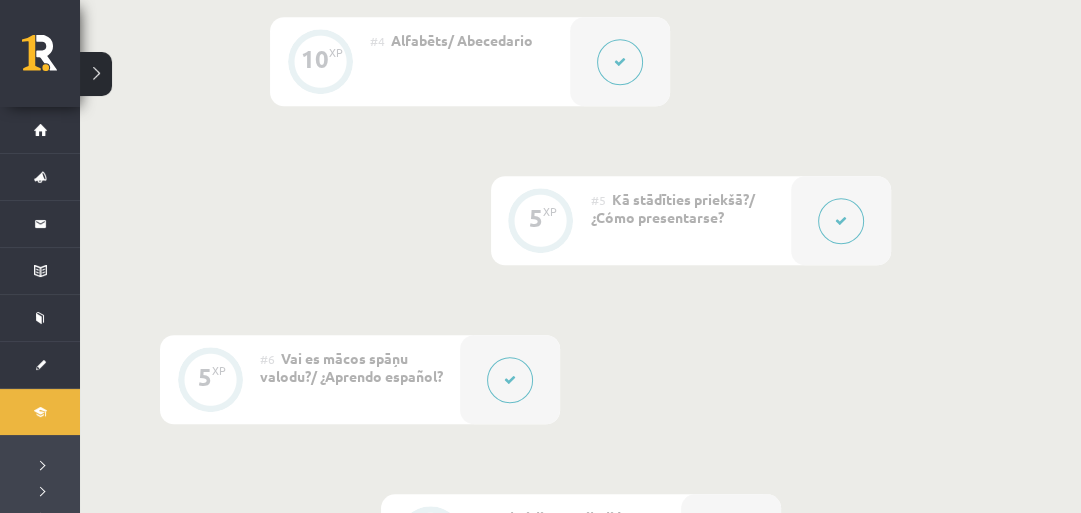 click 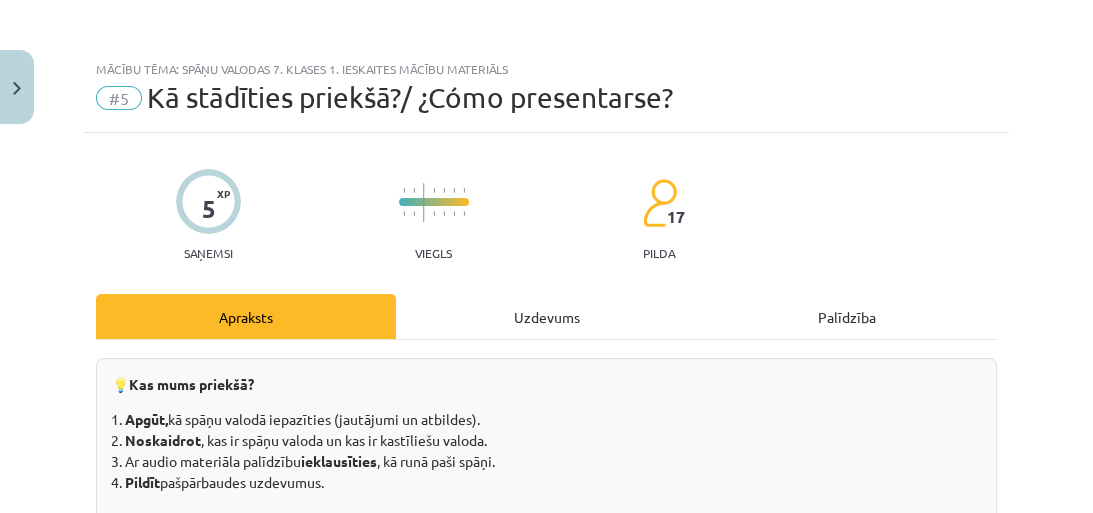 click on "Uzdevums" 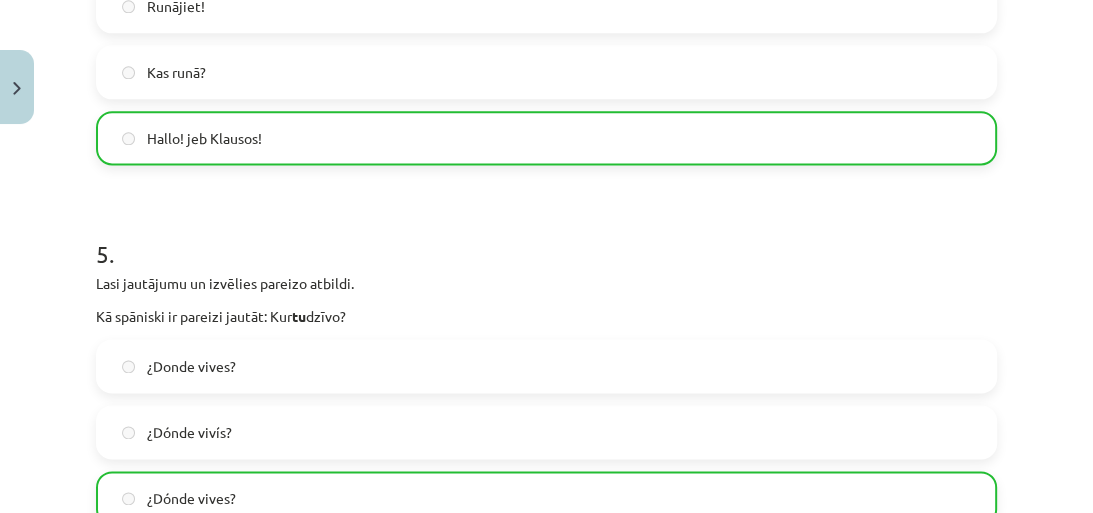 scroll, scrollTop: 1869, scrollLeft: 0, axis: vertical 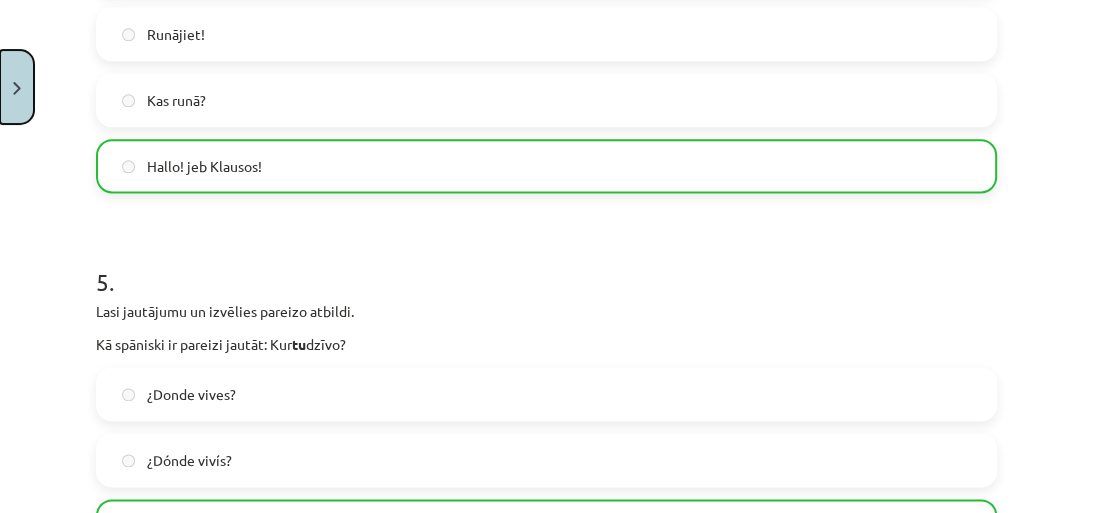 click 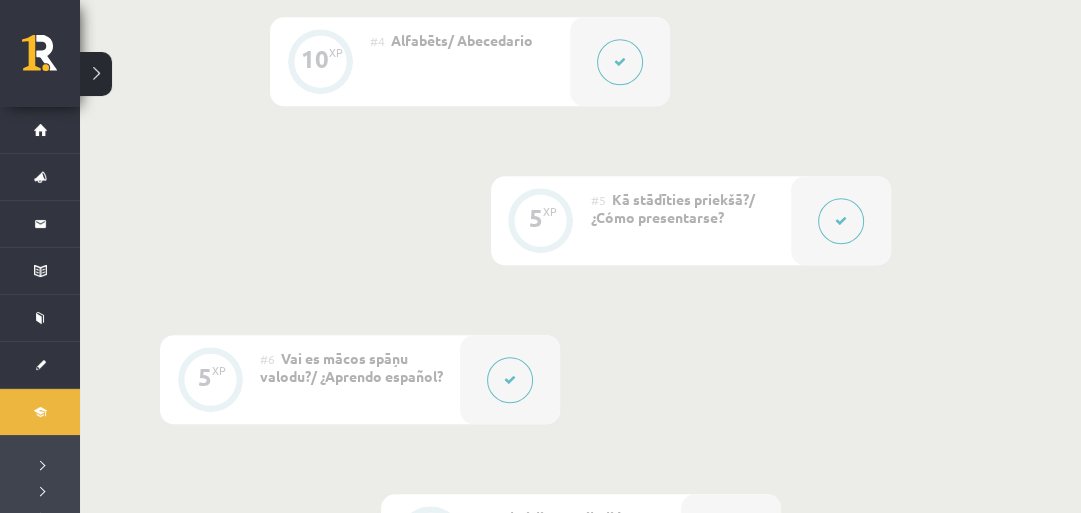 click 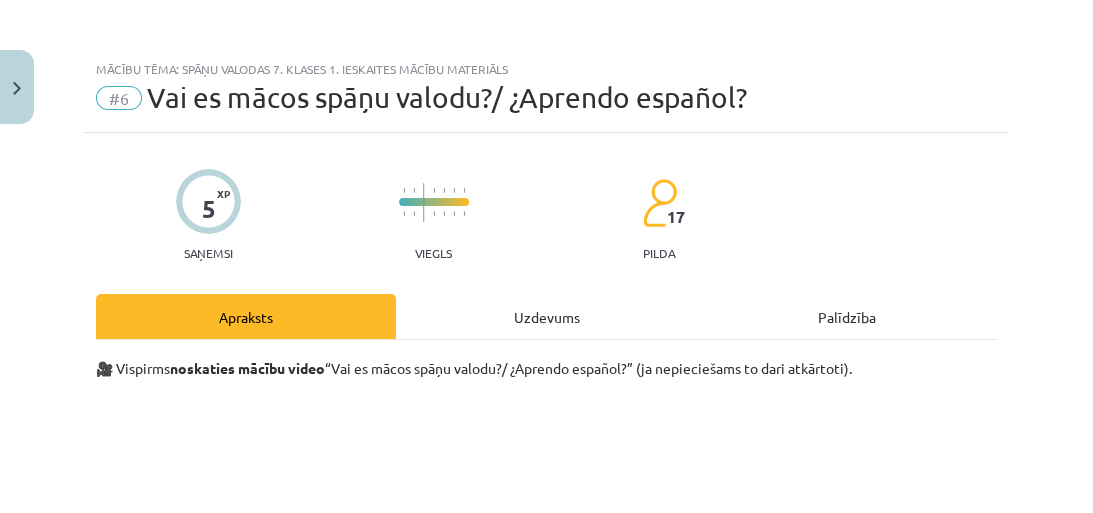click on "Uzdevums" 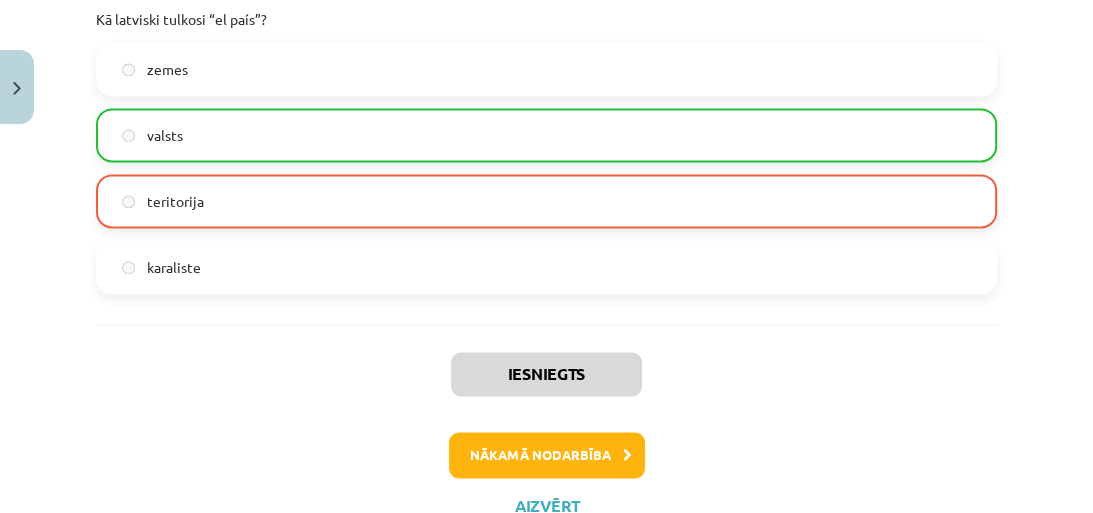 scroll, scrollTop: 2029, scrollLeft: 0, axis: vertical 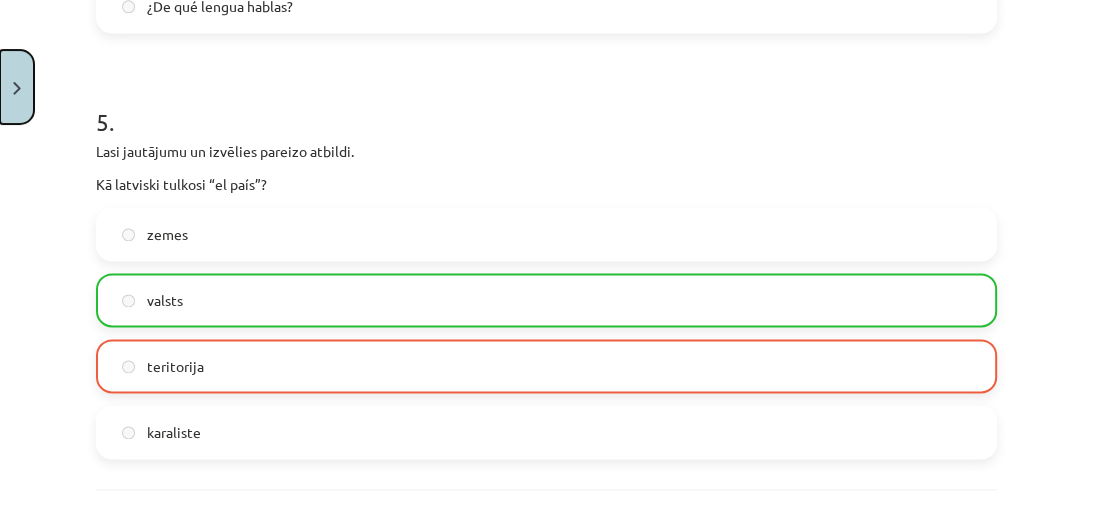click 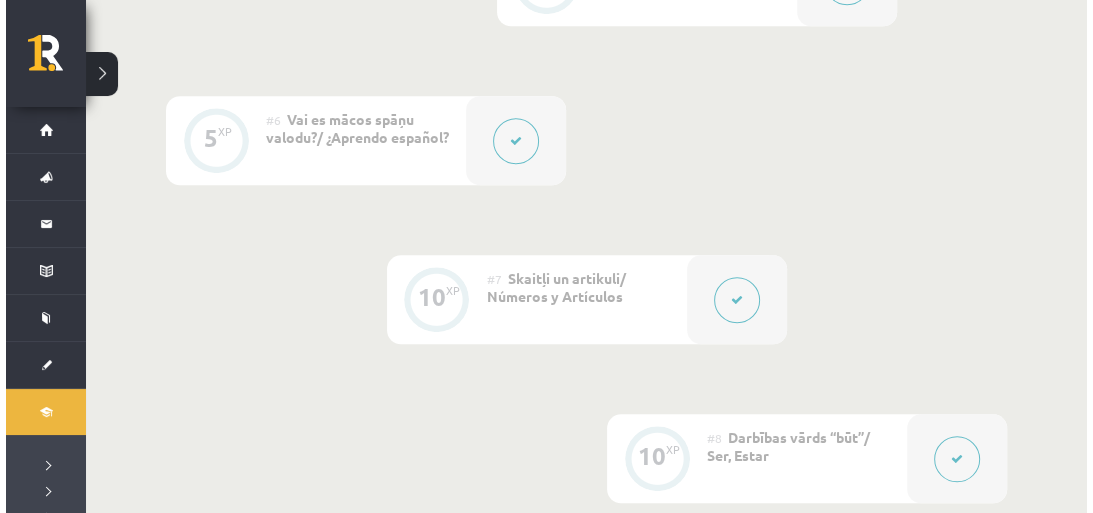 scroll, scrollTop: 1360, scrollLeft: 0, axis: vertical 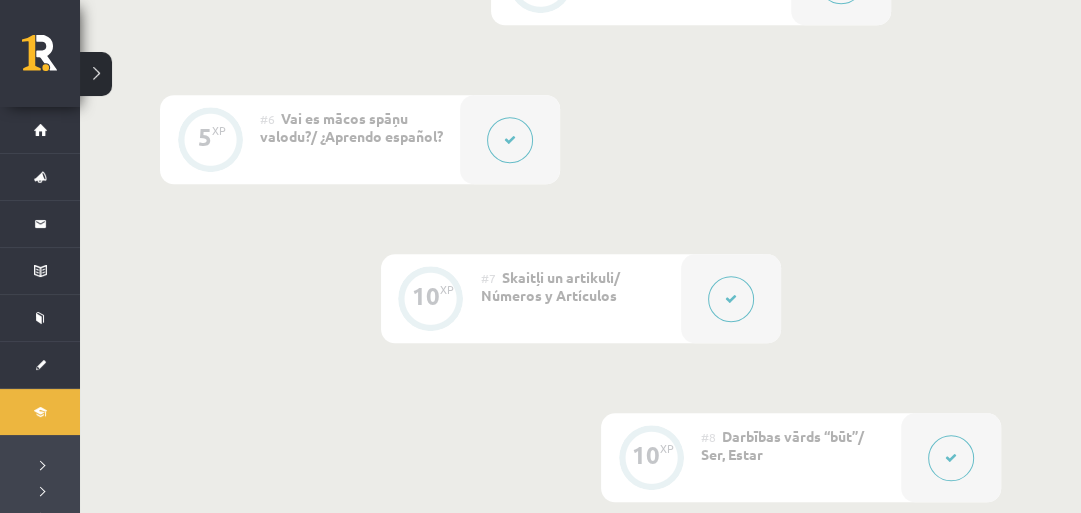 click 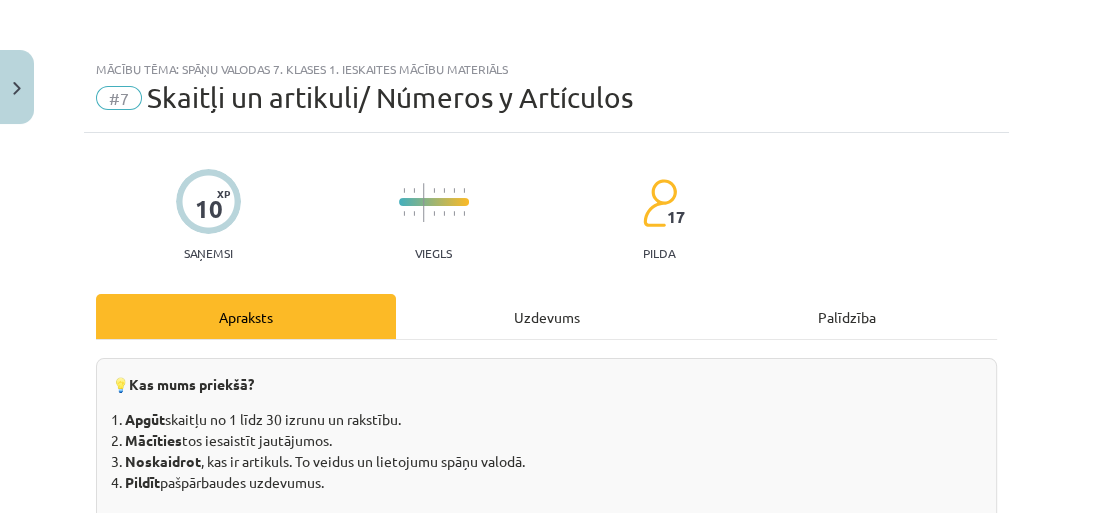 click on "Uzdevums" 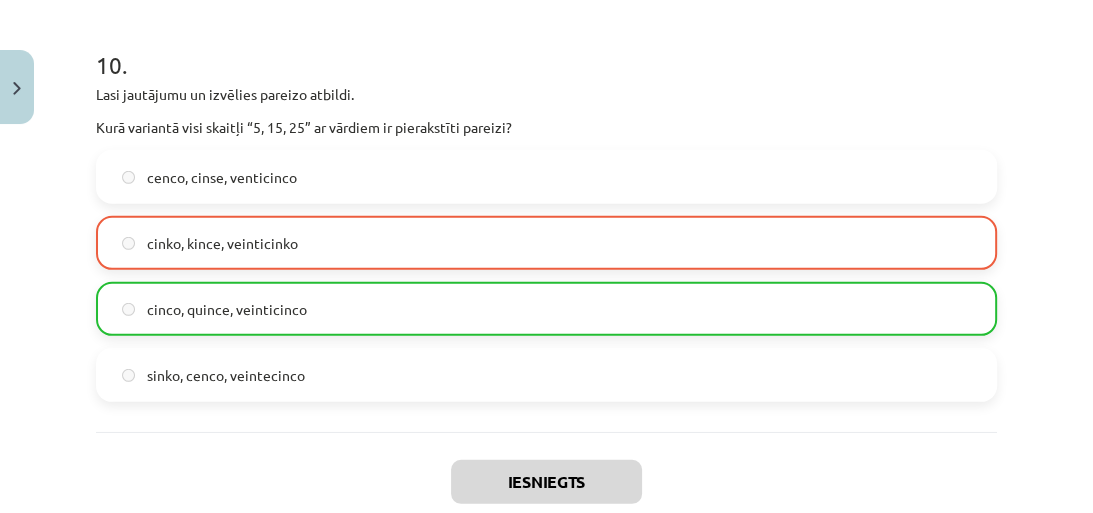 scroll, scrollTop: 4400, scrollLeft: 0, axis: vertical 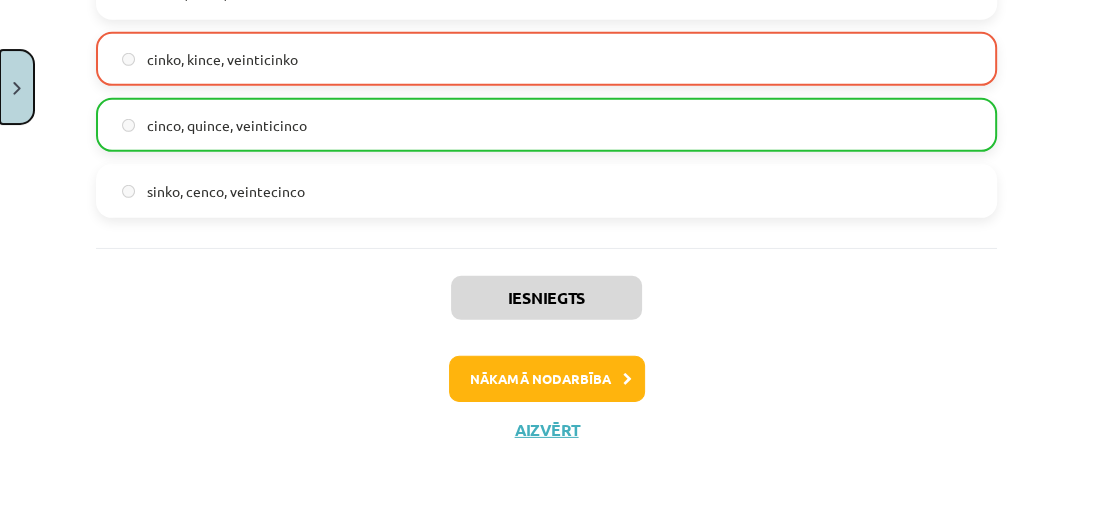 click 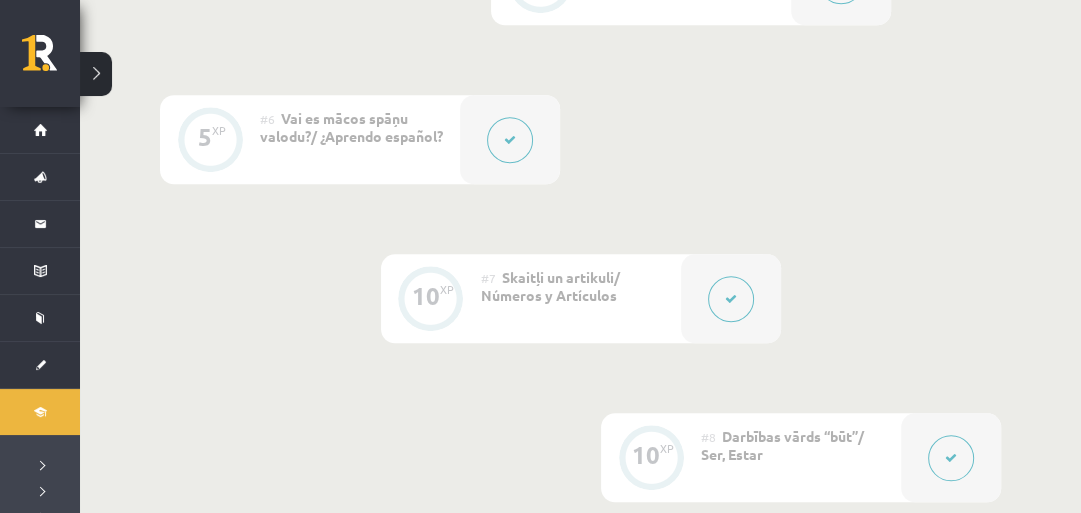 click 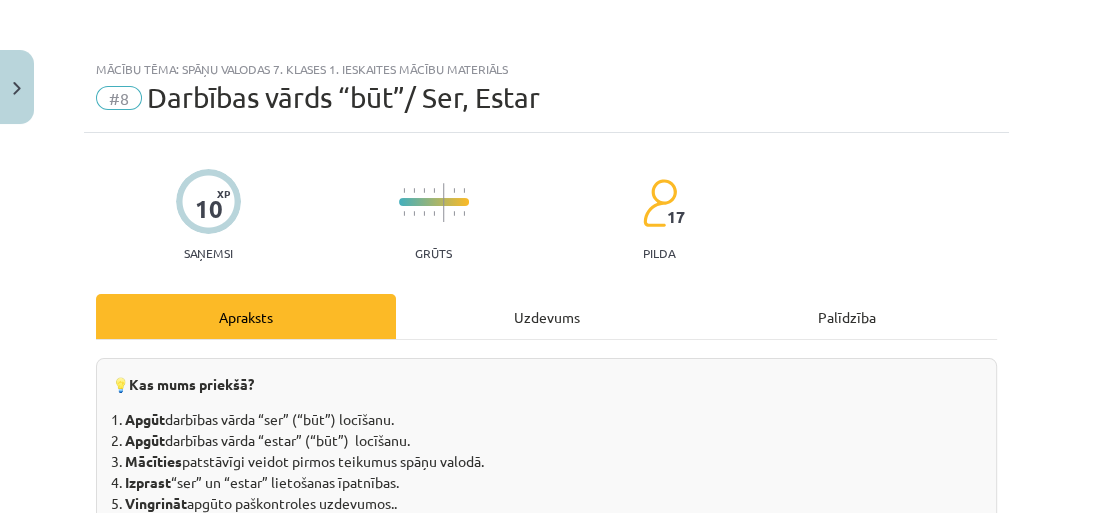 click on "Uzdevums" 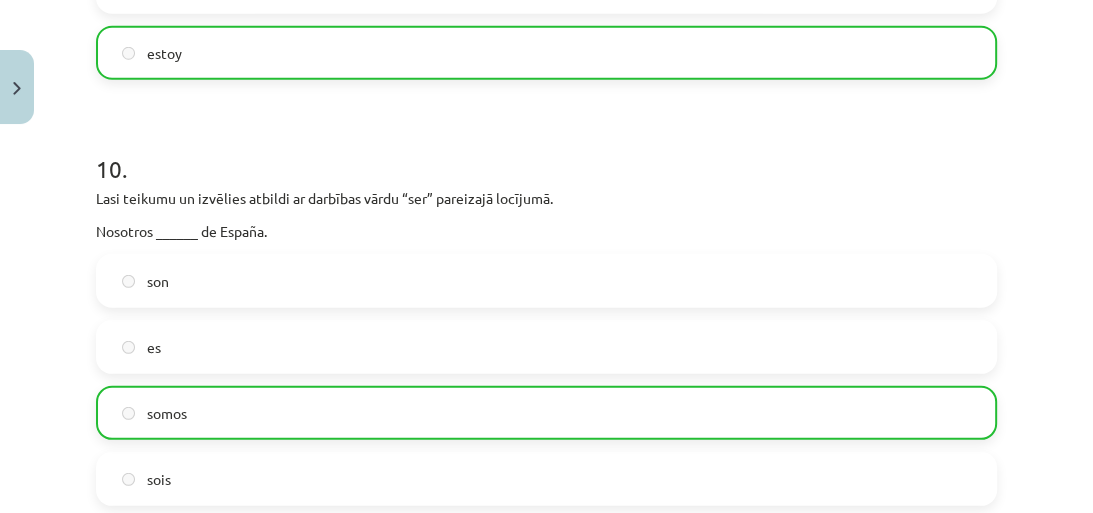 scroll, scrollTop: 4080, scrollLeft: 0, axis: vertical 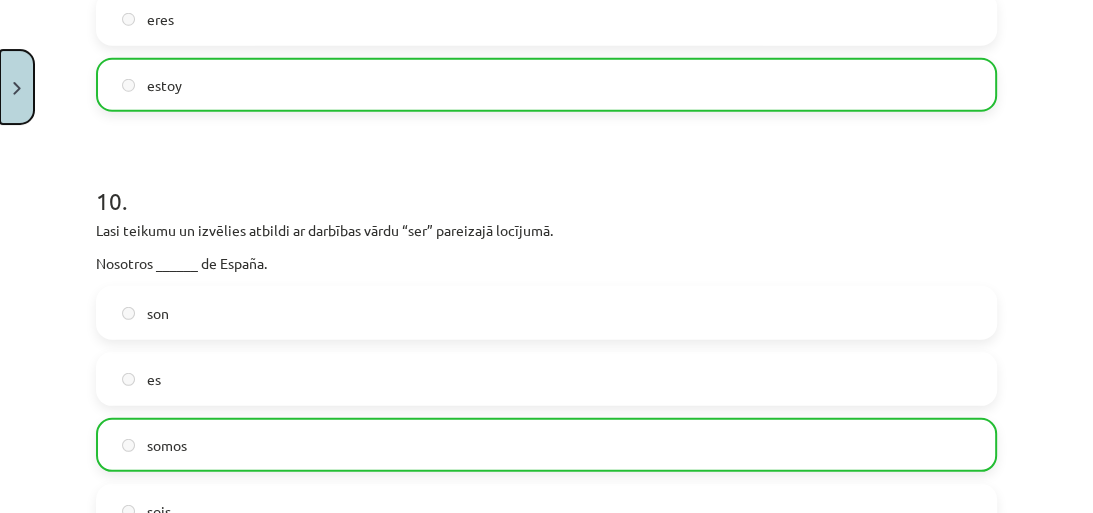 click 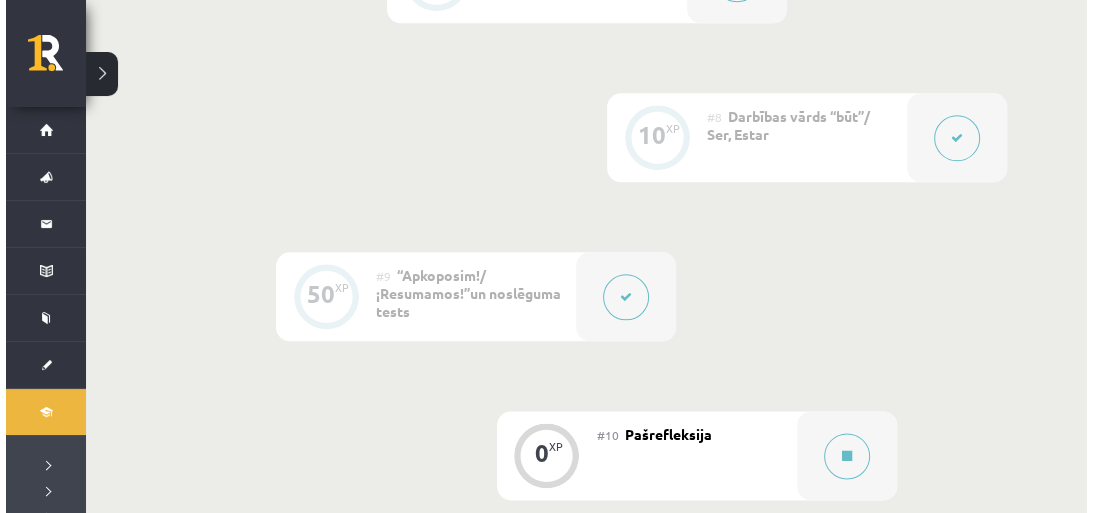 scroll, scrollTop: 1760, scrollLeft: 0, axis: vertical 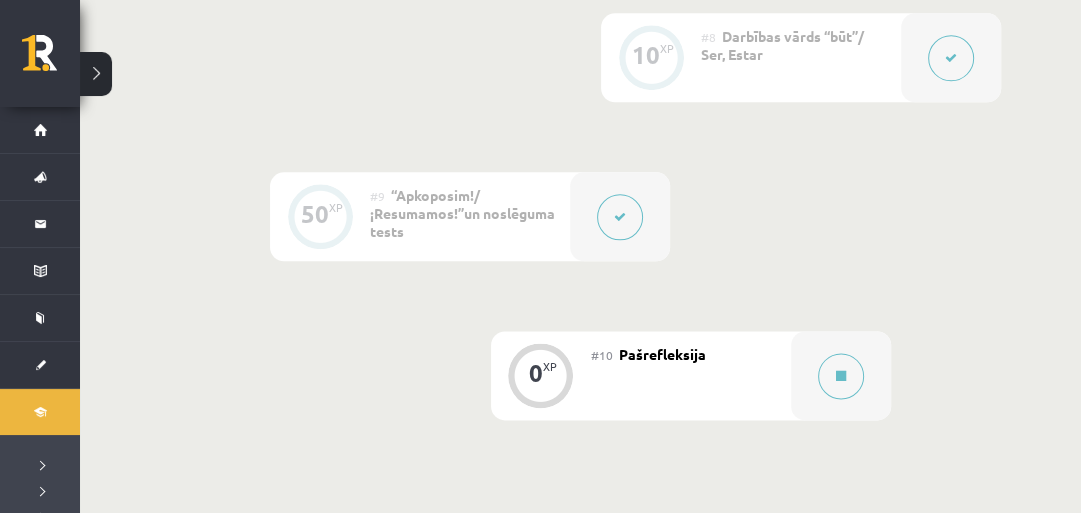 click 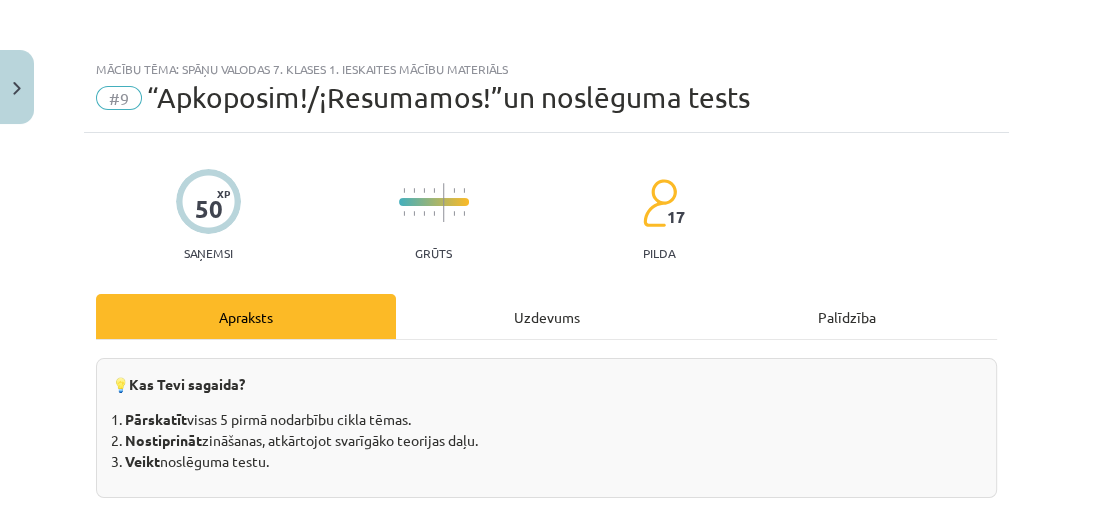 click on "Uzdevums" 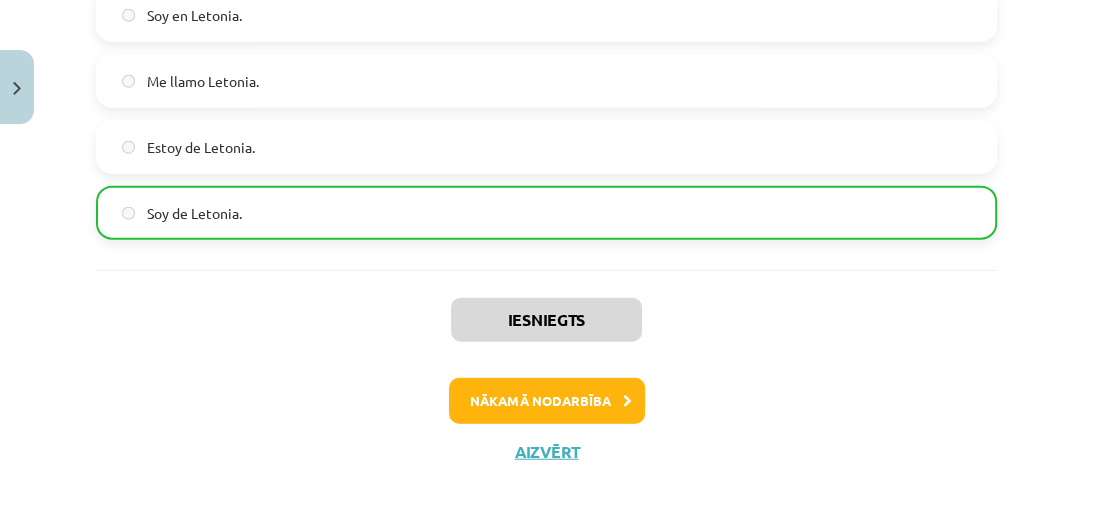 scroll, scrollTop: 8984, scrollLeft: 0, axis: vertical 